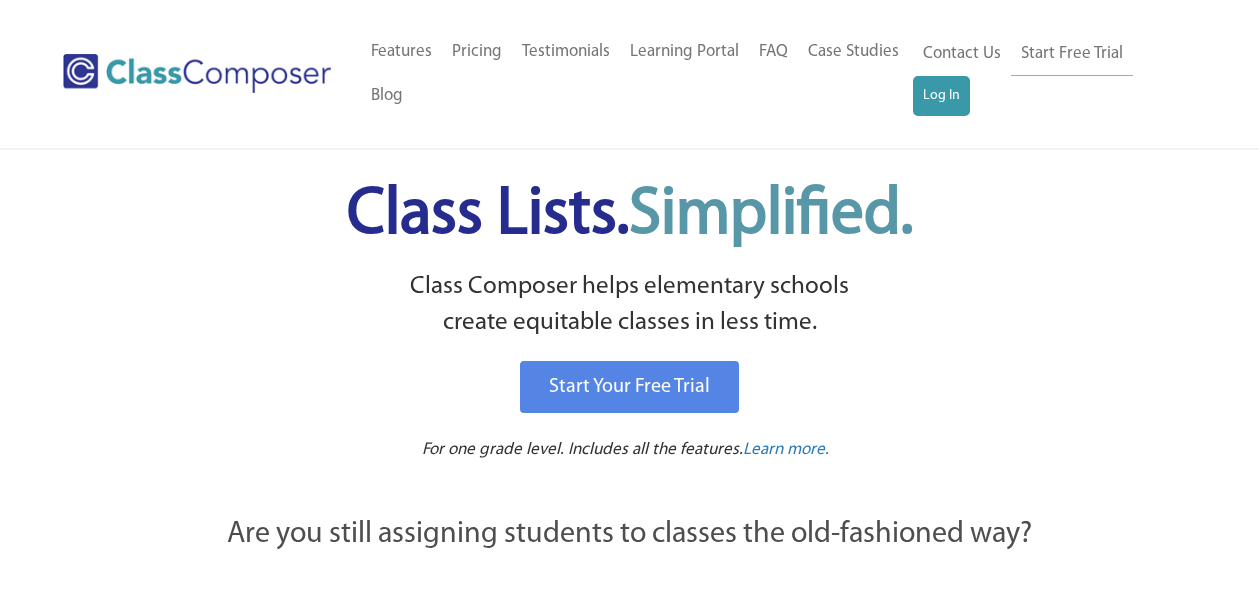 scroll, scrollTop: 0, scrollLeft: 0, axis: both 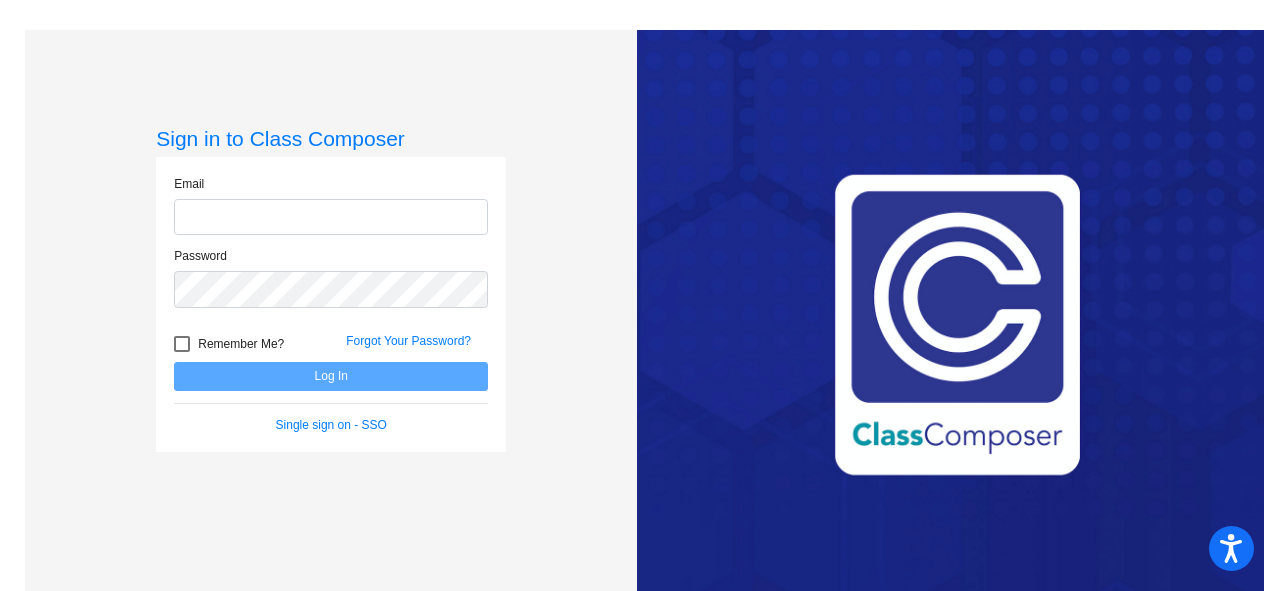 type on "[EMAIL_ADDRESS][DOMAIN_NAME]" 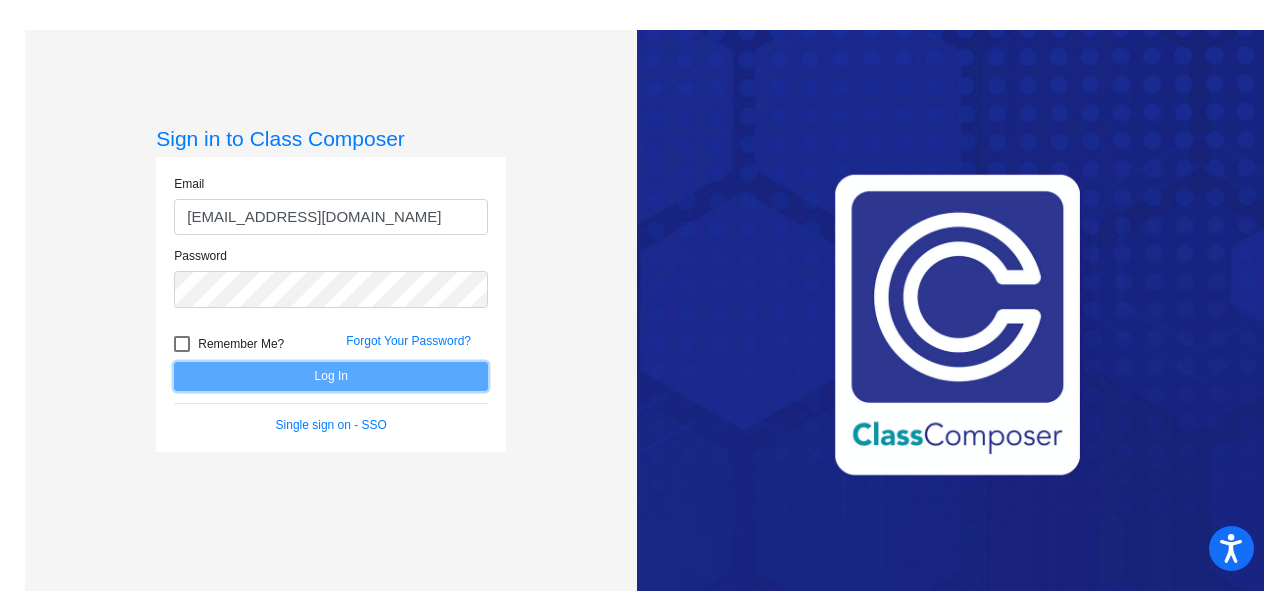 click on "Log In" 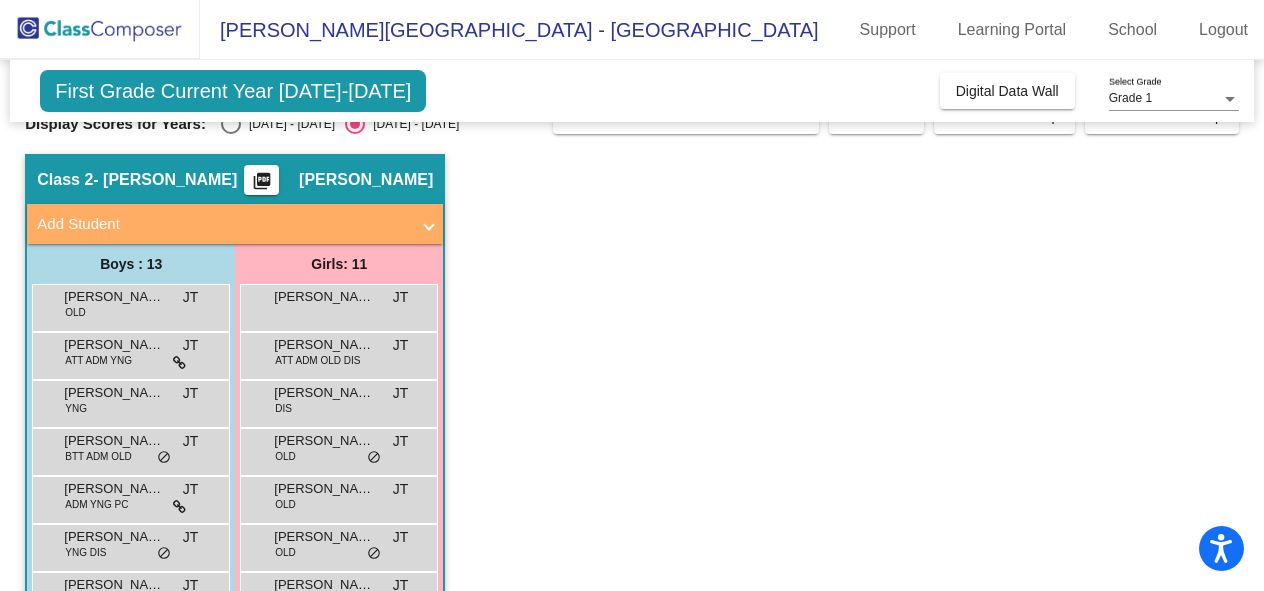 scroll, scrollTop: 0, scrollLeft: 0, axis: both 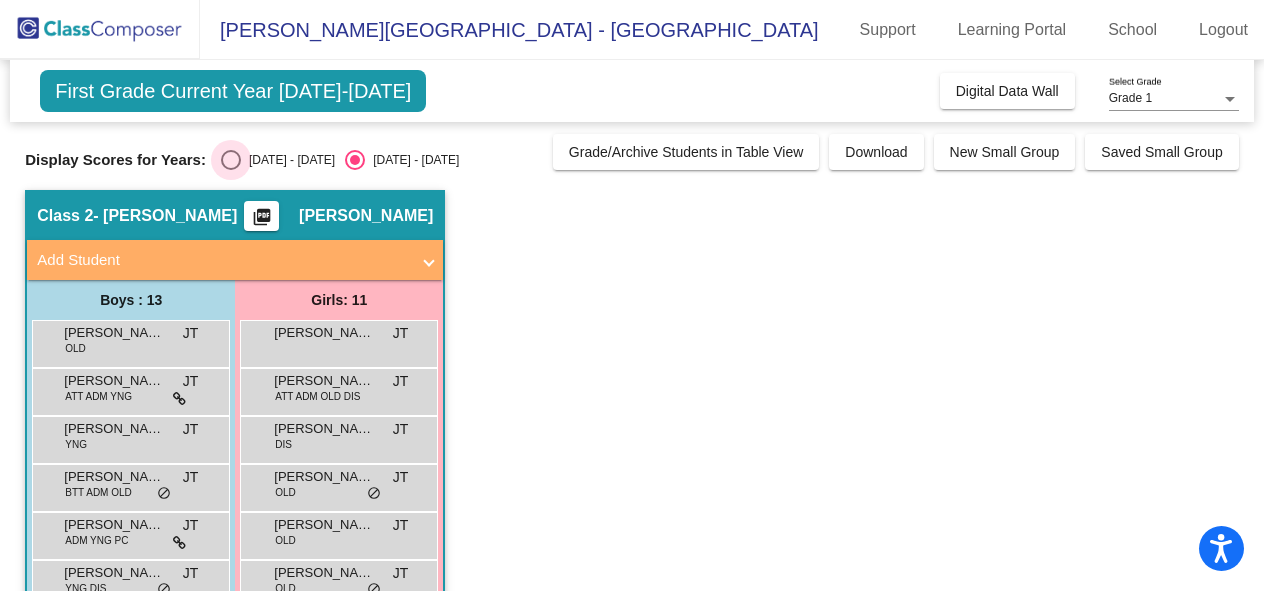 click at bounding box center [231, 160] 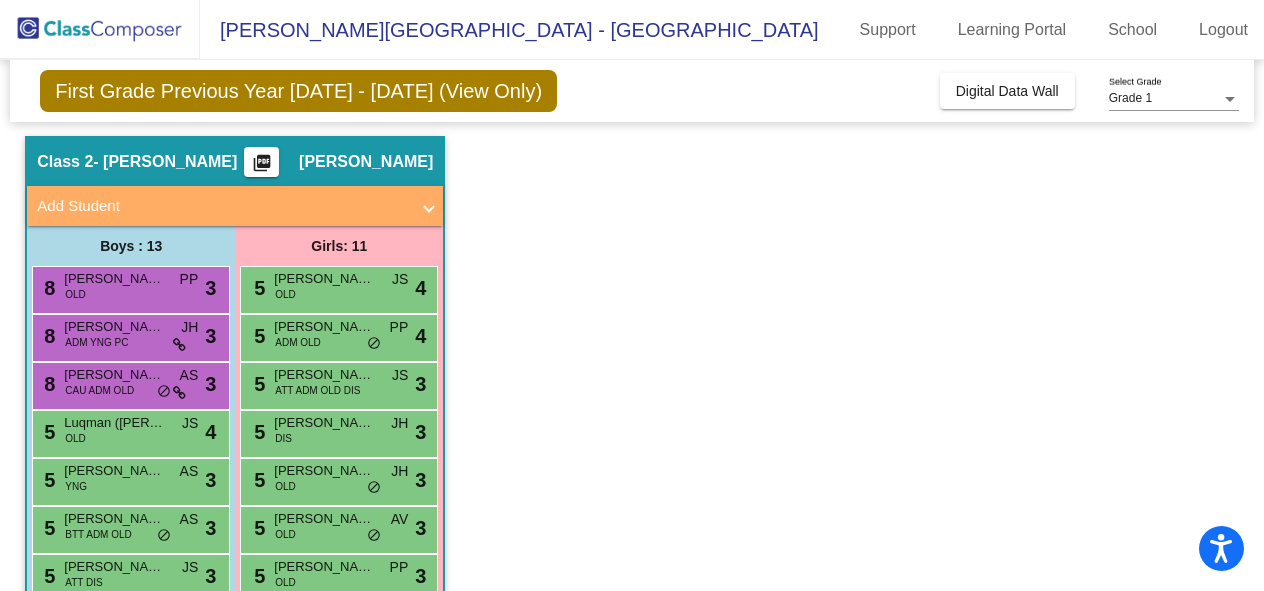 scroll, scrollTop: 0, scrollLeft: 0, axis: both 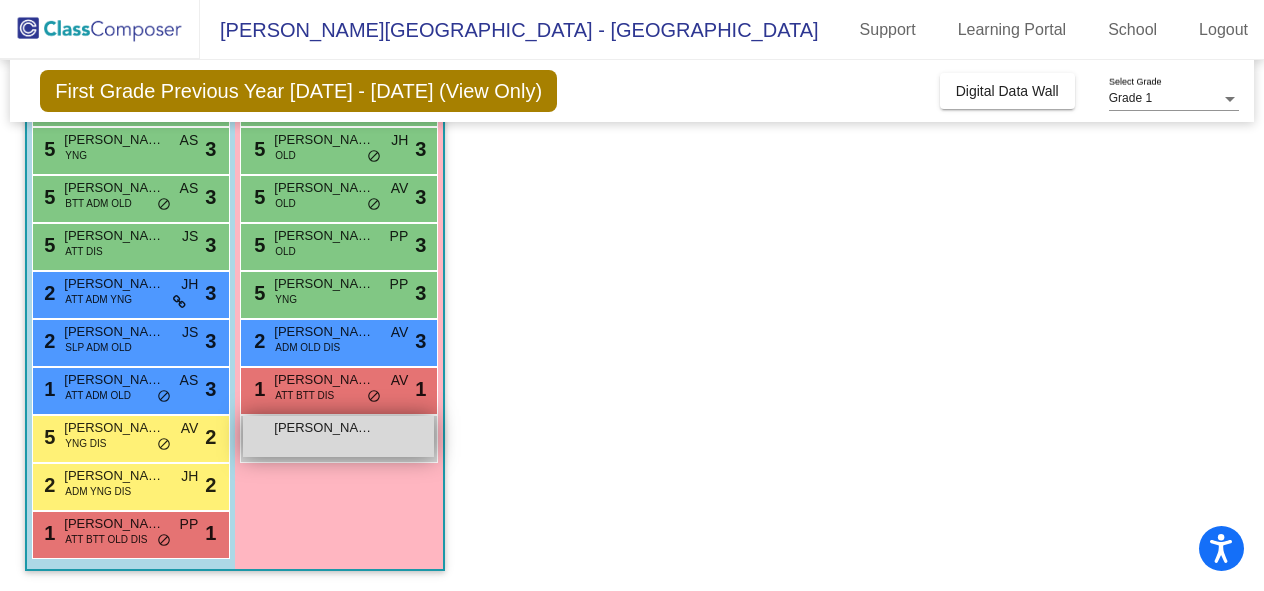 click on "Aleksandra Gagliasso lock do_not_disturb_alt" at bounding box center (338, 436) 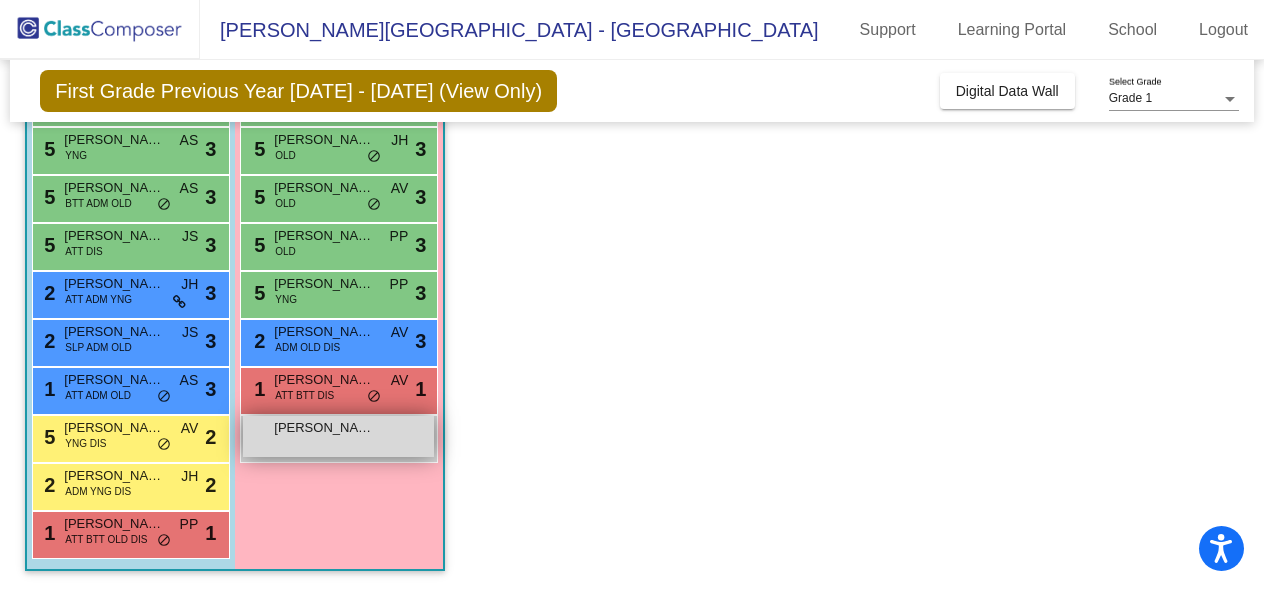 click on "Aleksandra Gagliasso" at bounding box center (324, 428) 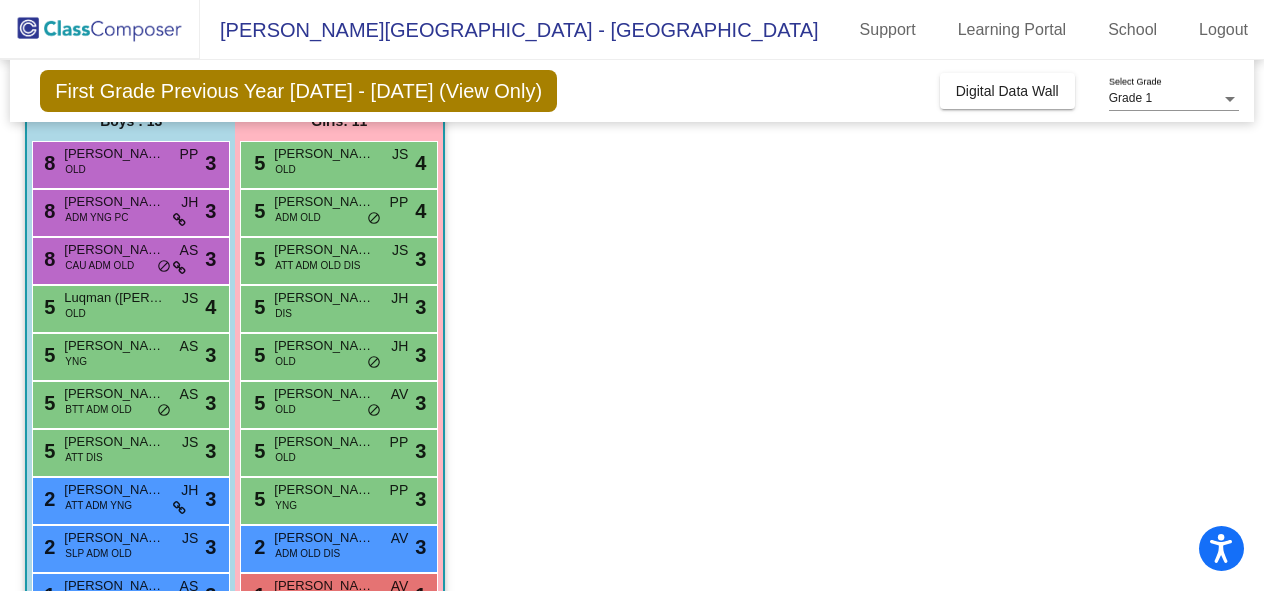 scroll, scrollTop: 181, scrollLeft: 0, axis: vertical 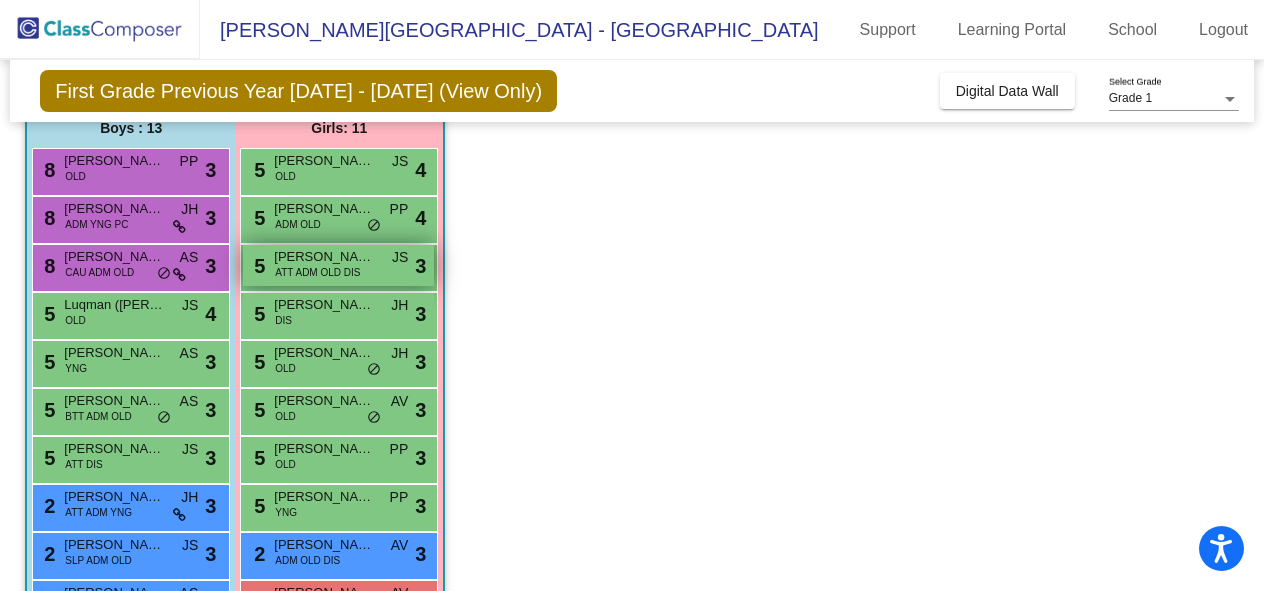 click on "ATT ADM OLD DIS" at bounding box center (317, 272) 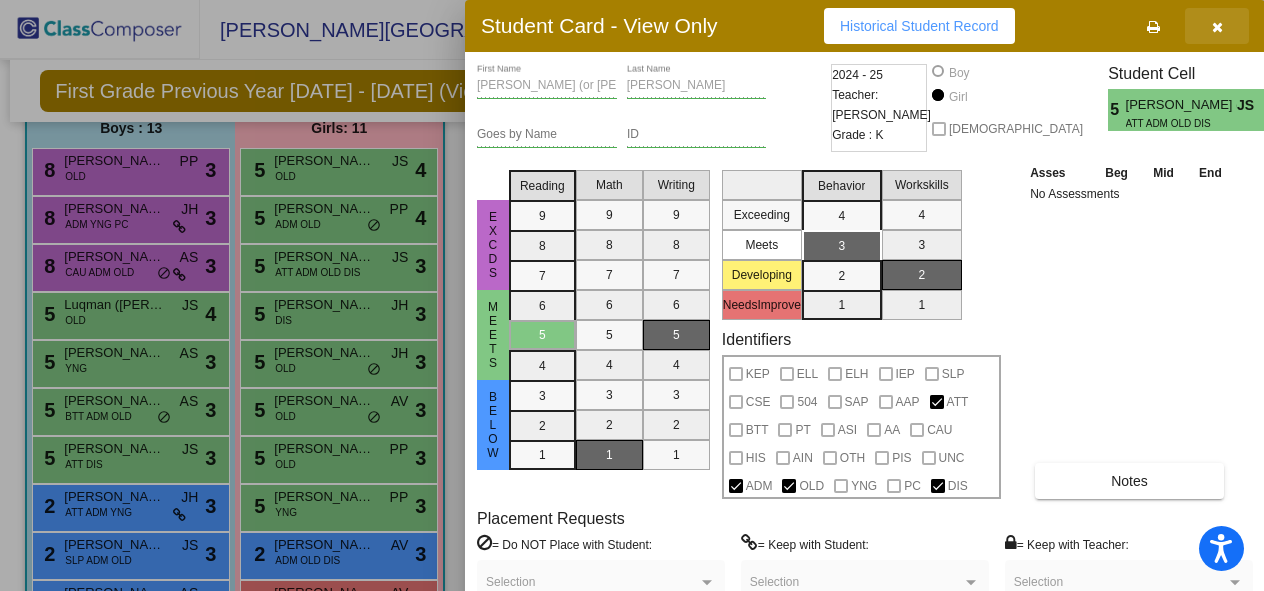 click at bounding box center [1217, 27] 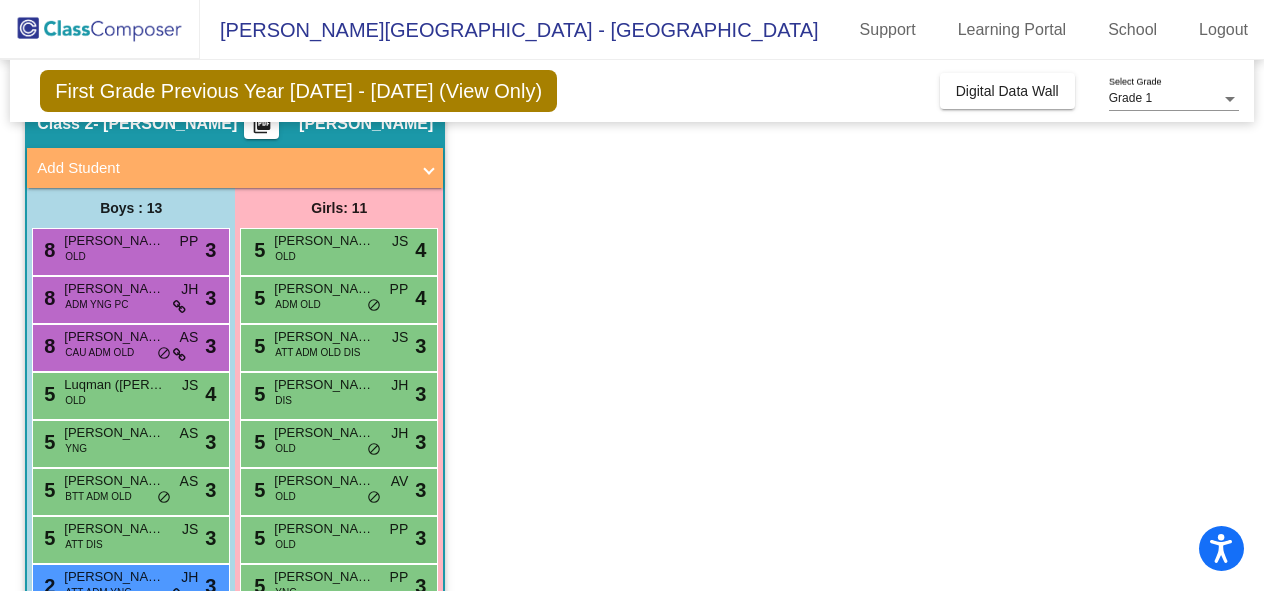 scroll, scrollTop: 90, scrollLeft: 0, axis: vertical 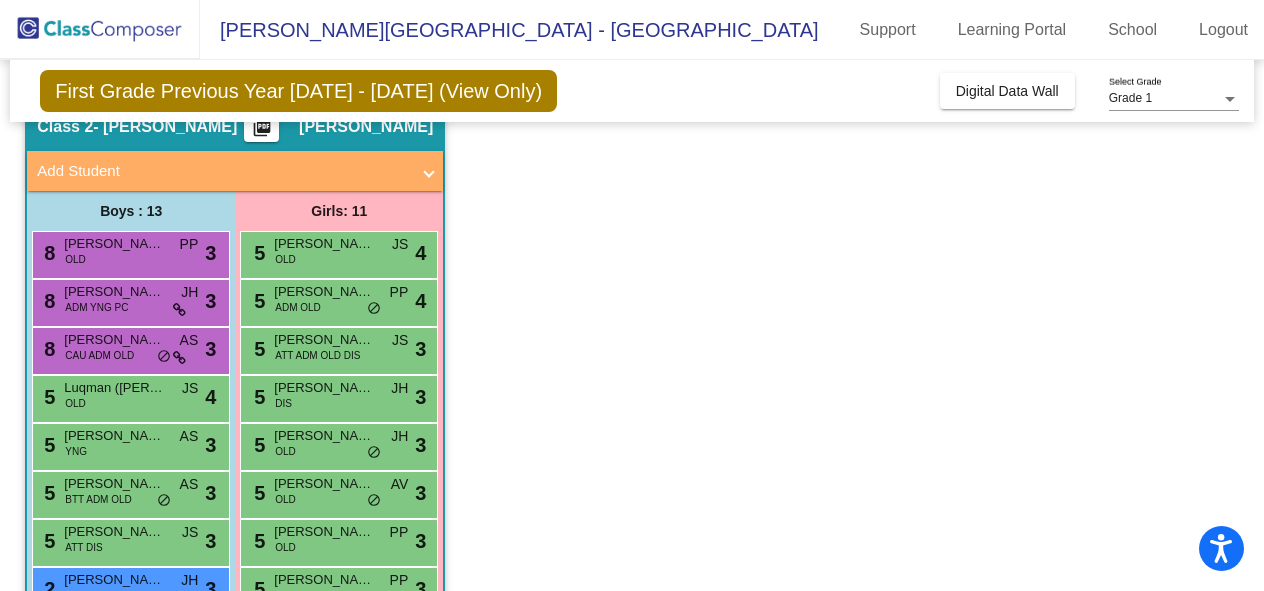 click on "picture_as_pdf" 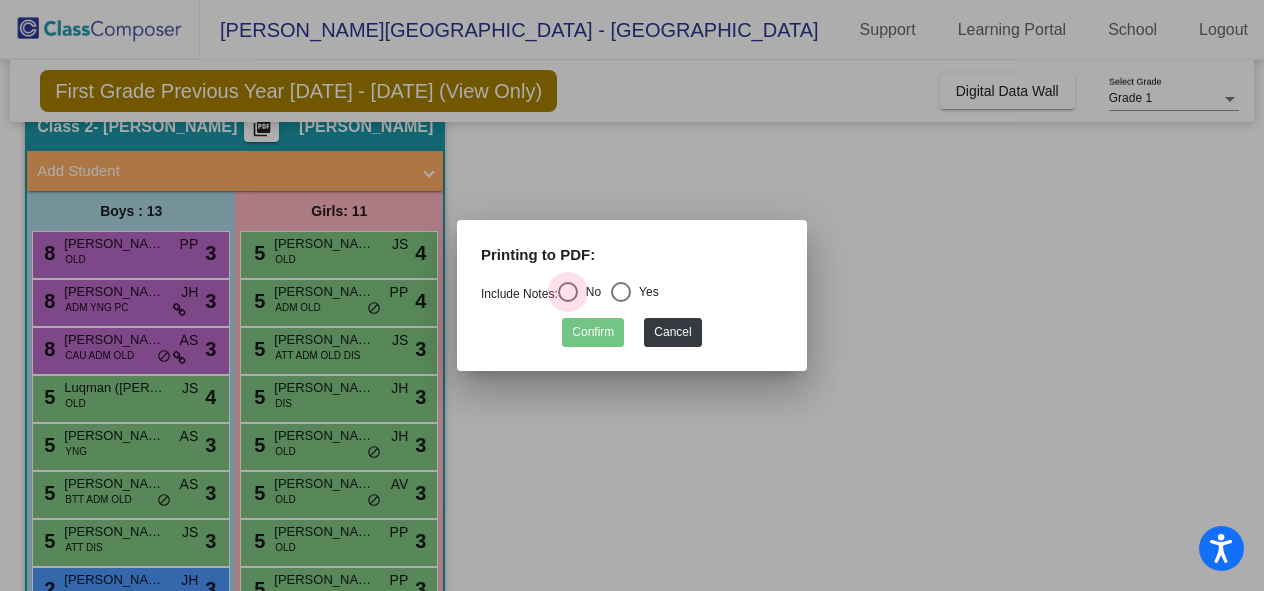 click at bounding box center (568, 292) 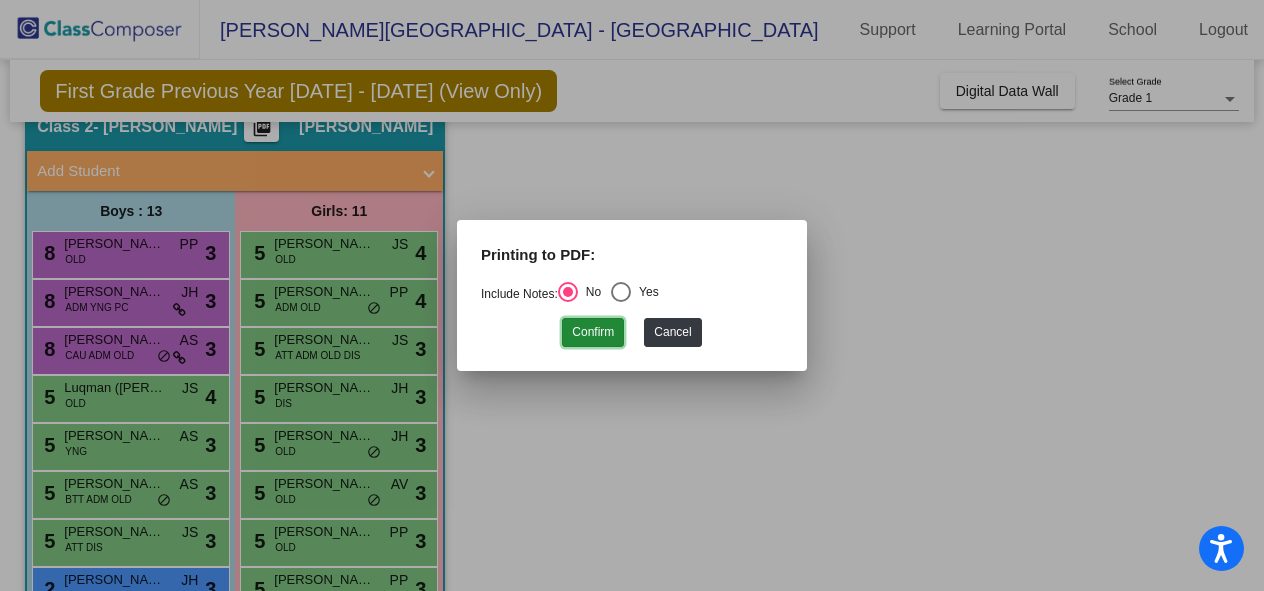 click on "Confirm" at bounding box center [593, 332] 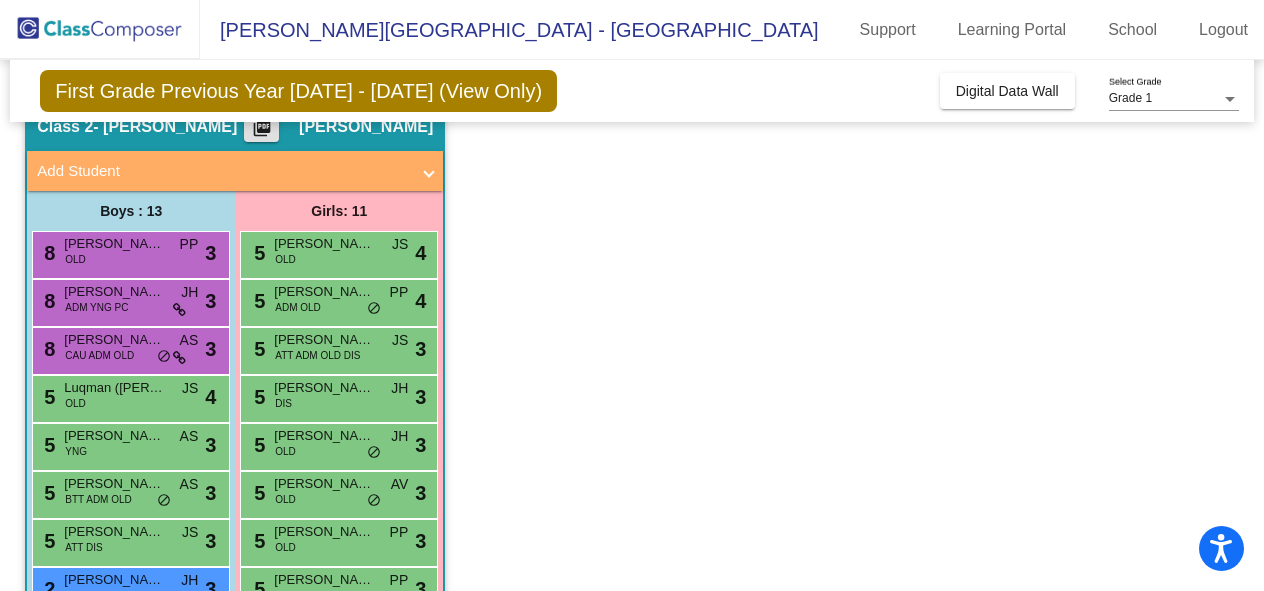 scroll, scrollTop: 0, scrollLeft: 0, axis: both 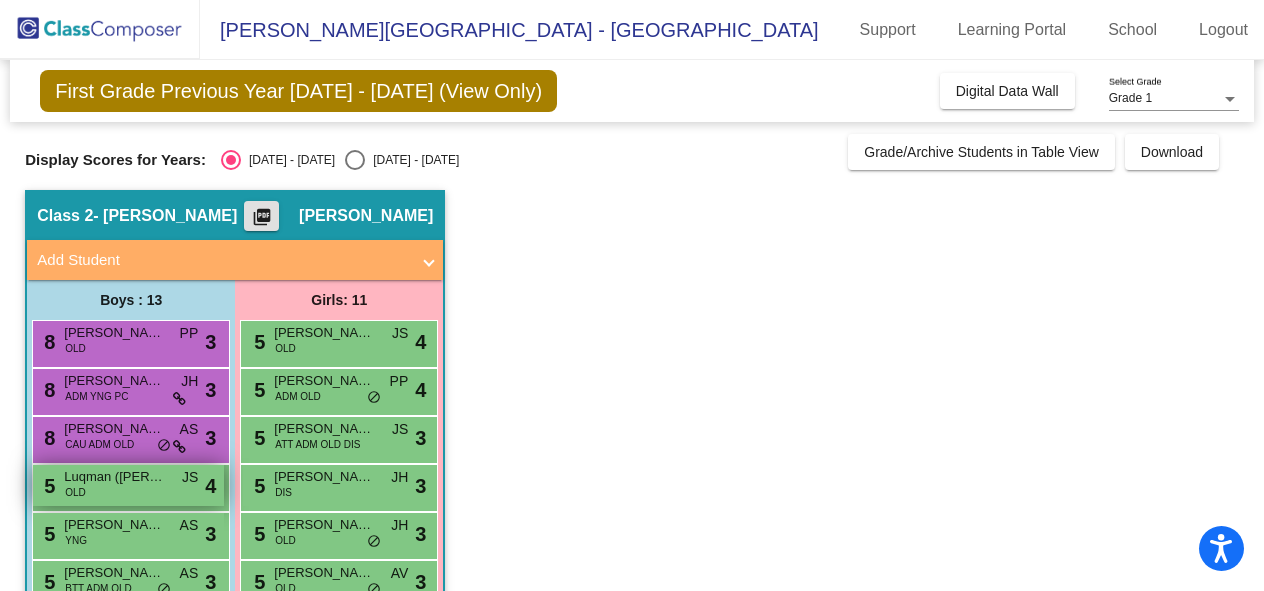 click on "Luqman (Nahil Heyawi) Saleh" at bounding box center [114, 477] 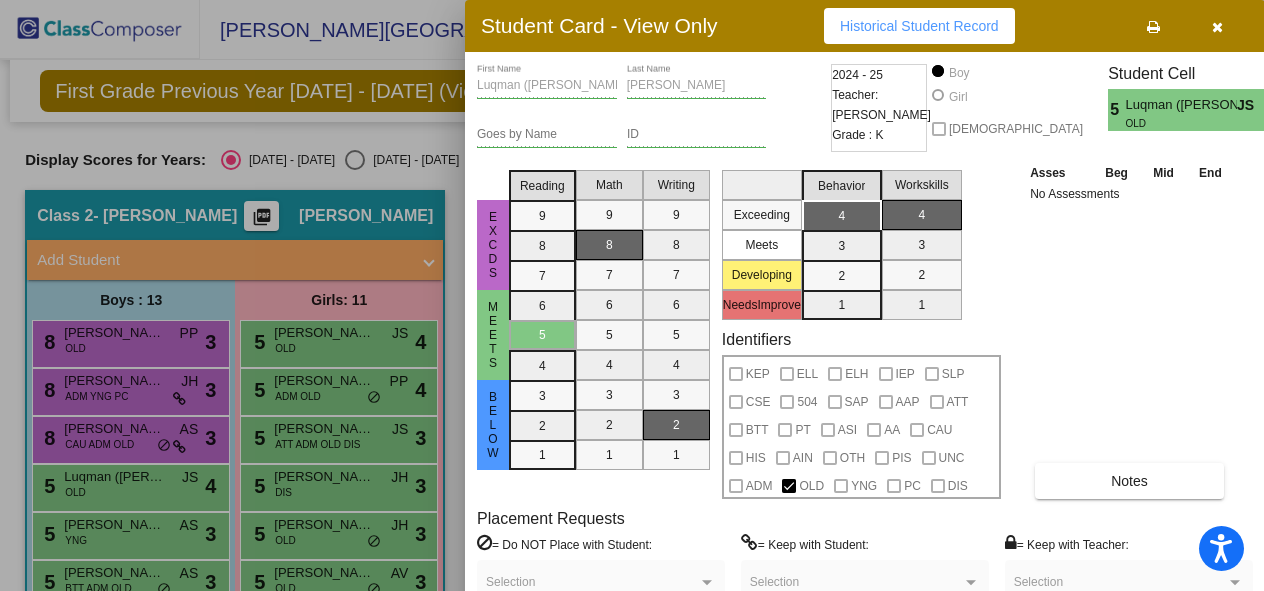 click at bounding box center (1217, 27) 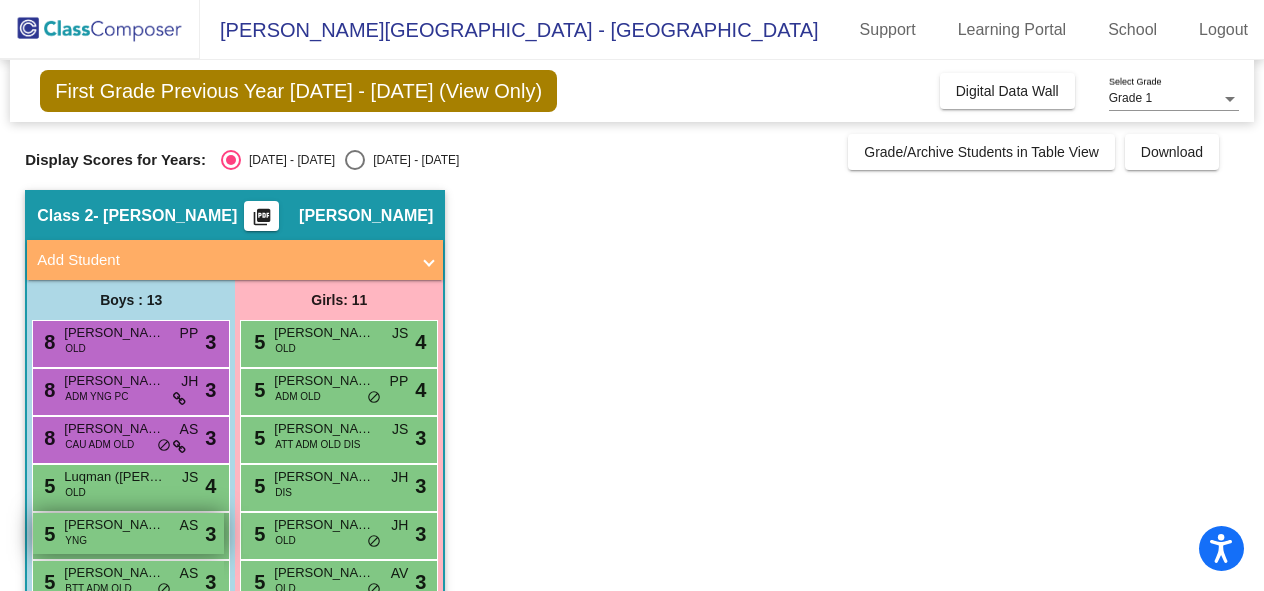 click on "Christopher Podrebarac" at bounding box center (114, 525) 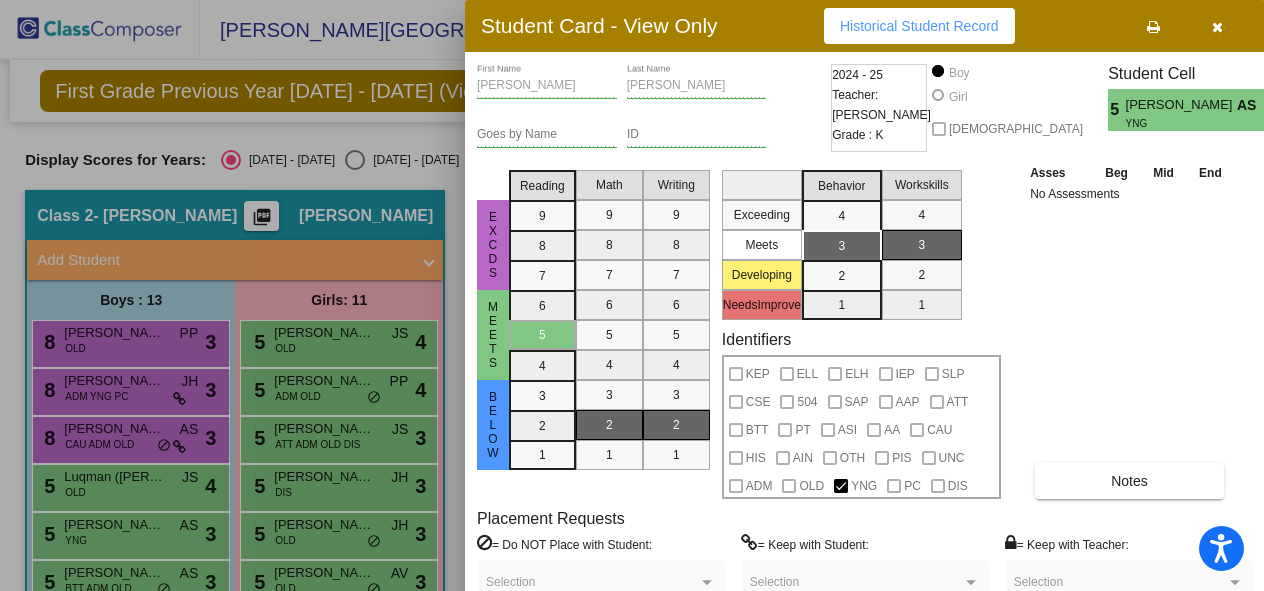 click at bounding box center [1217, 27] 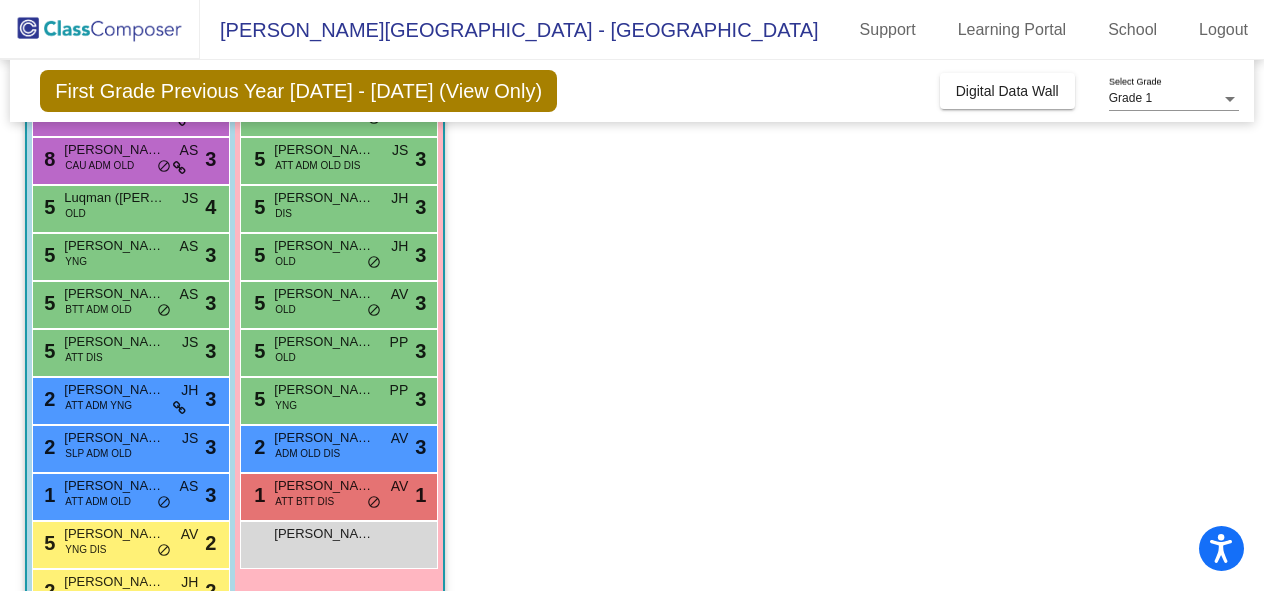 scroll, scrollTop: 293, scrollLeft: 0, axis: vertical 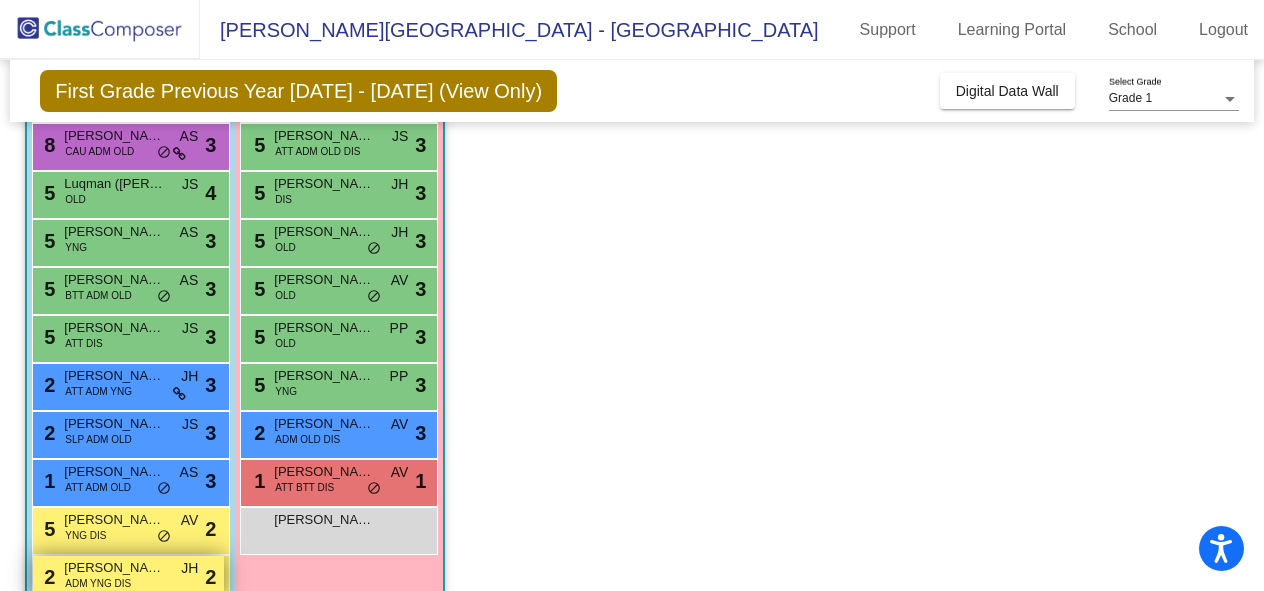 click on "Siddharth Jarugula" at bounding box center [114, 568] 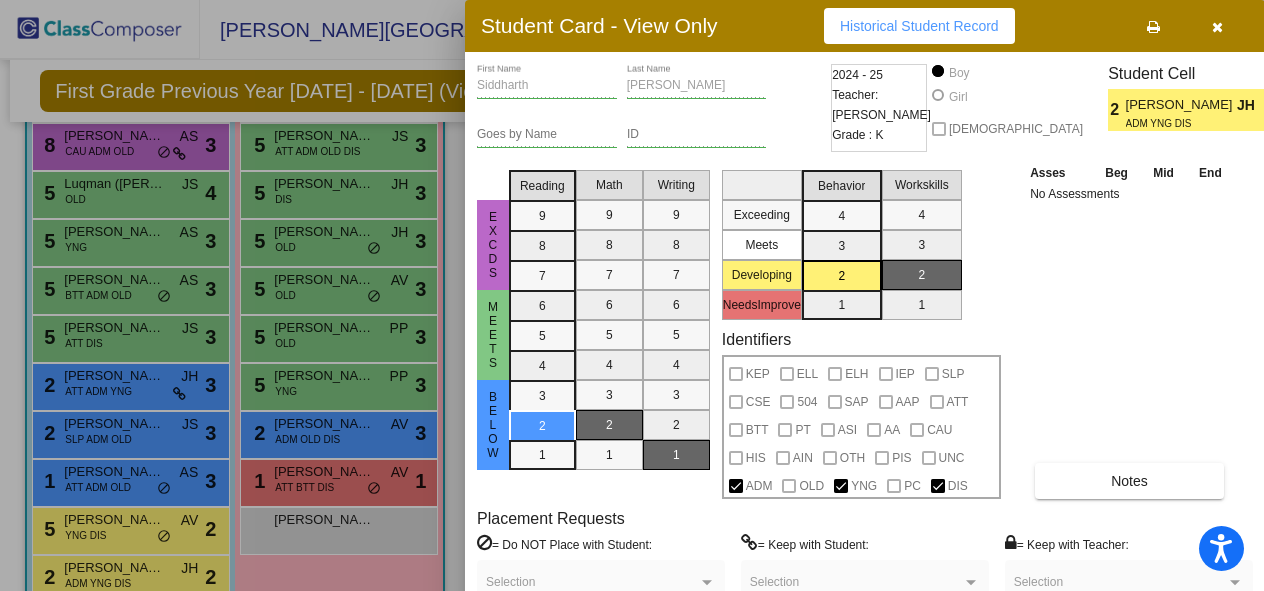 click at bounding box center (1217, 27) 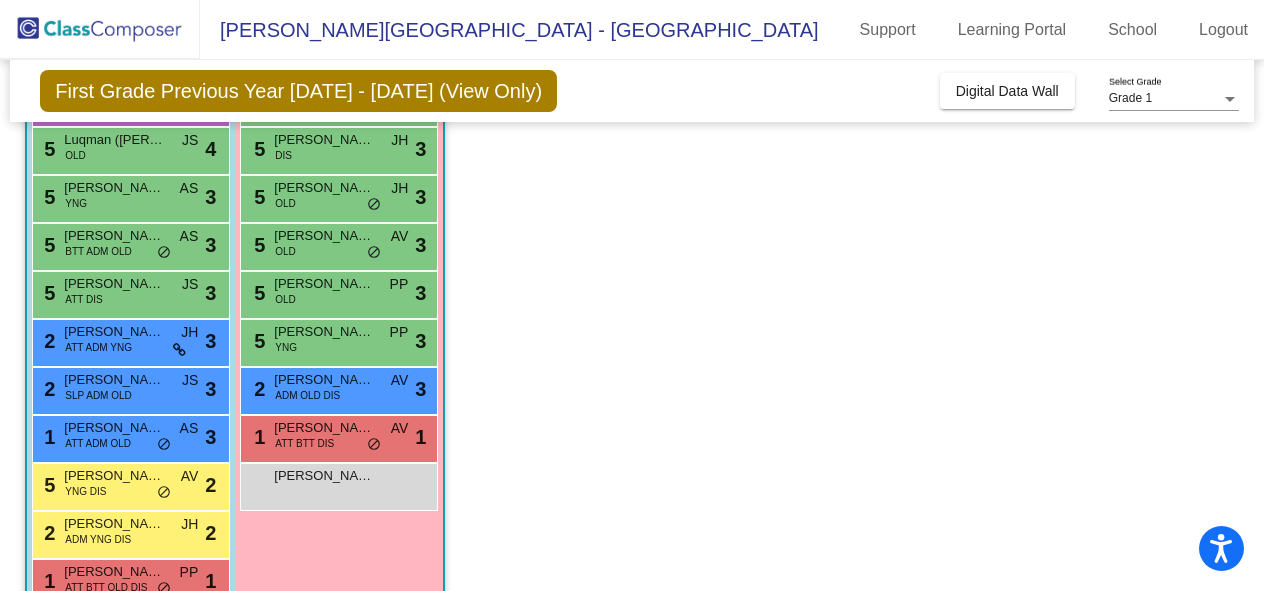 scroll, scrollTop: 358, scrollLeft: 0, axis: vertical 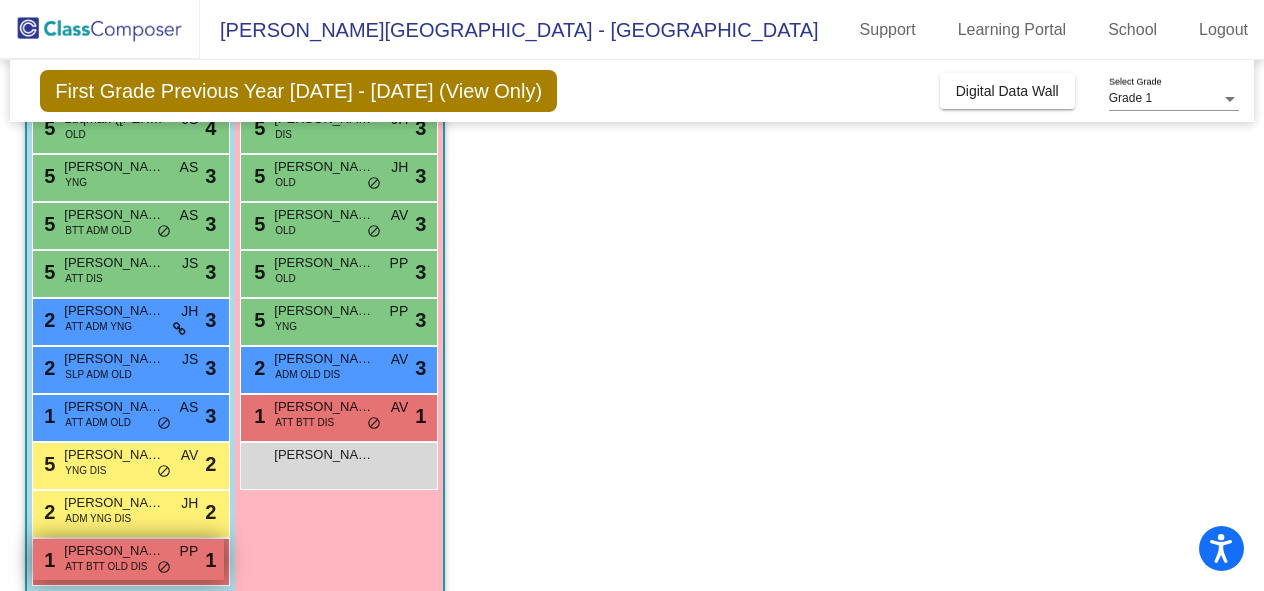 click on "Nathaniel Hagan" at bounding box center [114, 551] 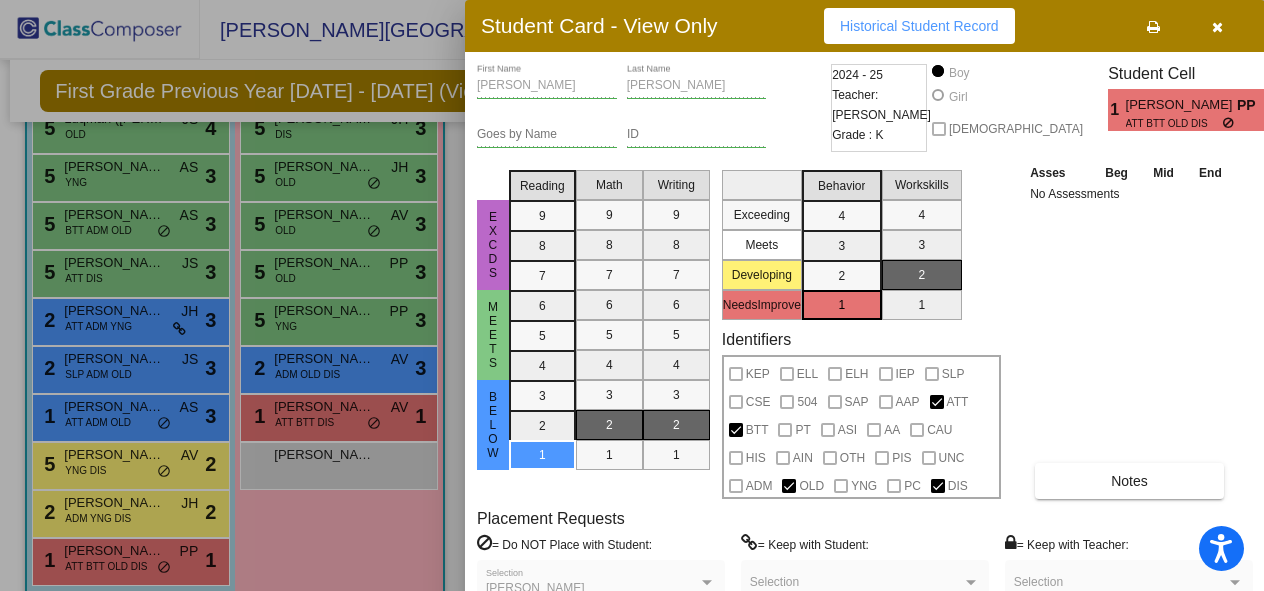 click at bounding box center [1217, 27] 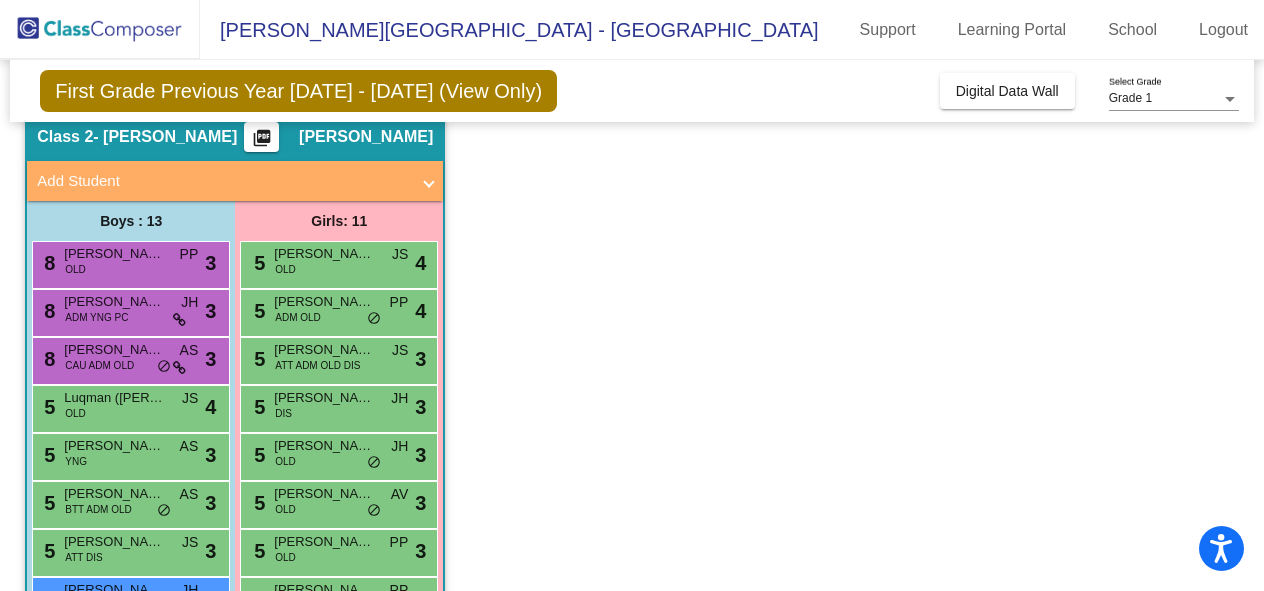 scroll, scrollTop: 0, scrollLeft: 0, axis: both 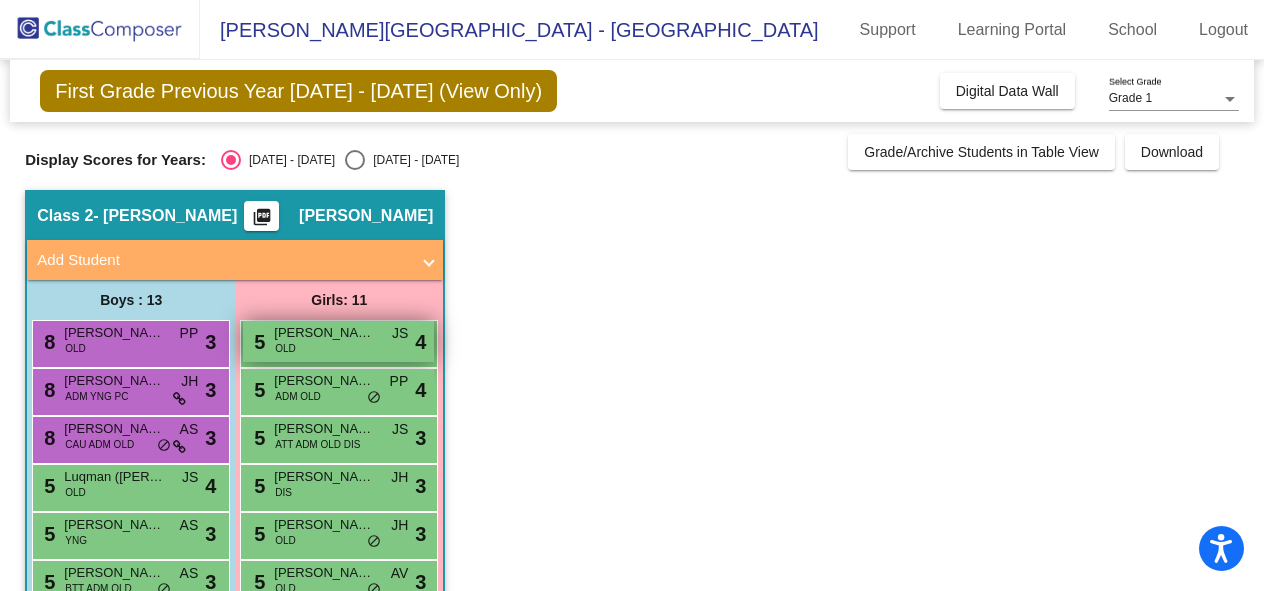 click on "Eliana (Ellie) Lopez" at bounding box center [324, 333] 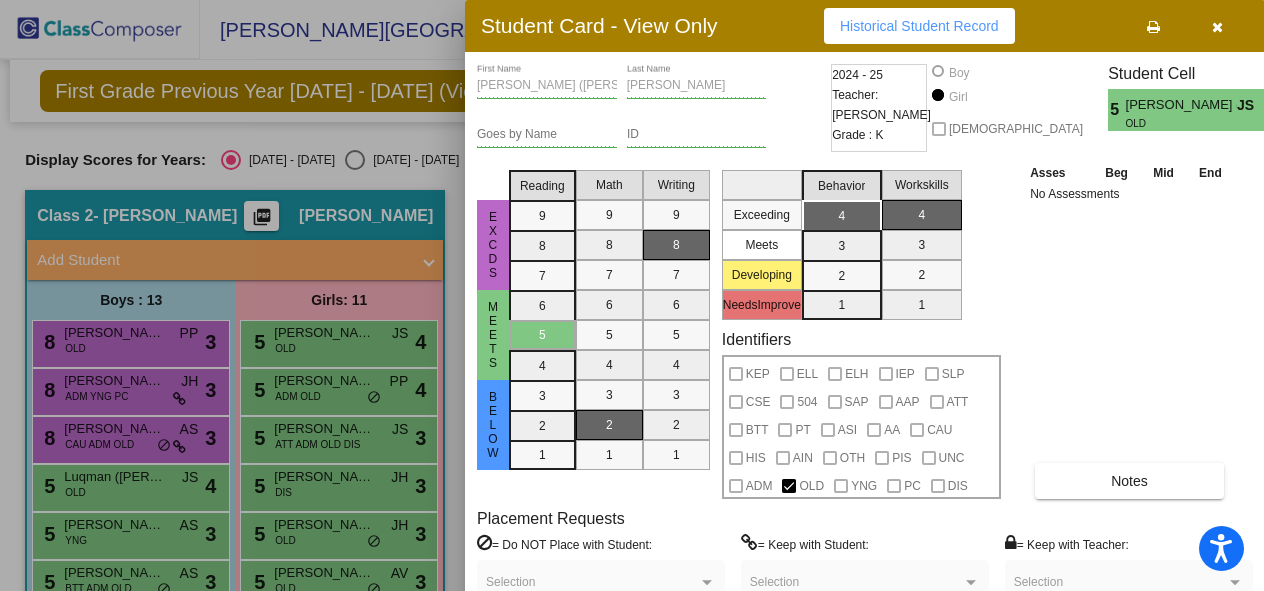click at bounding box center (1217, 27) 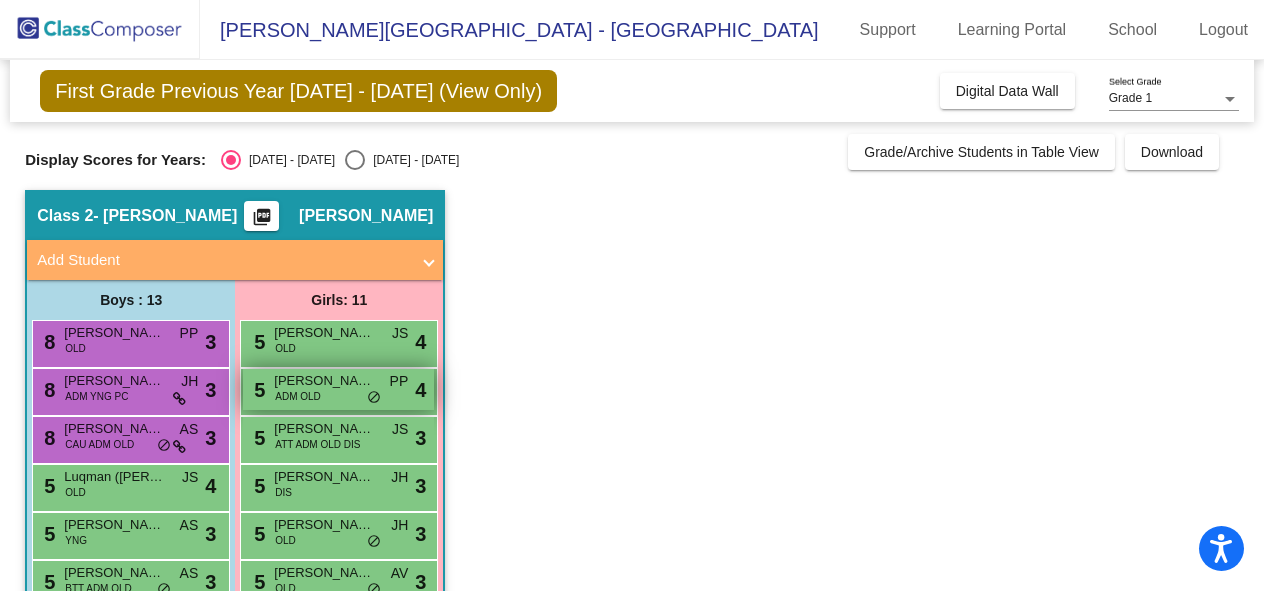 click on "Kayleigh Scaliatine" at bounding box center (324, 381) 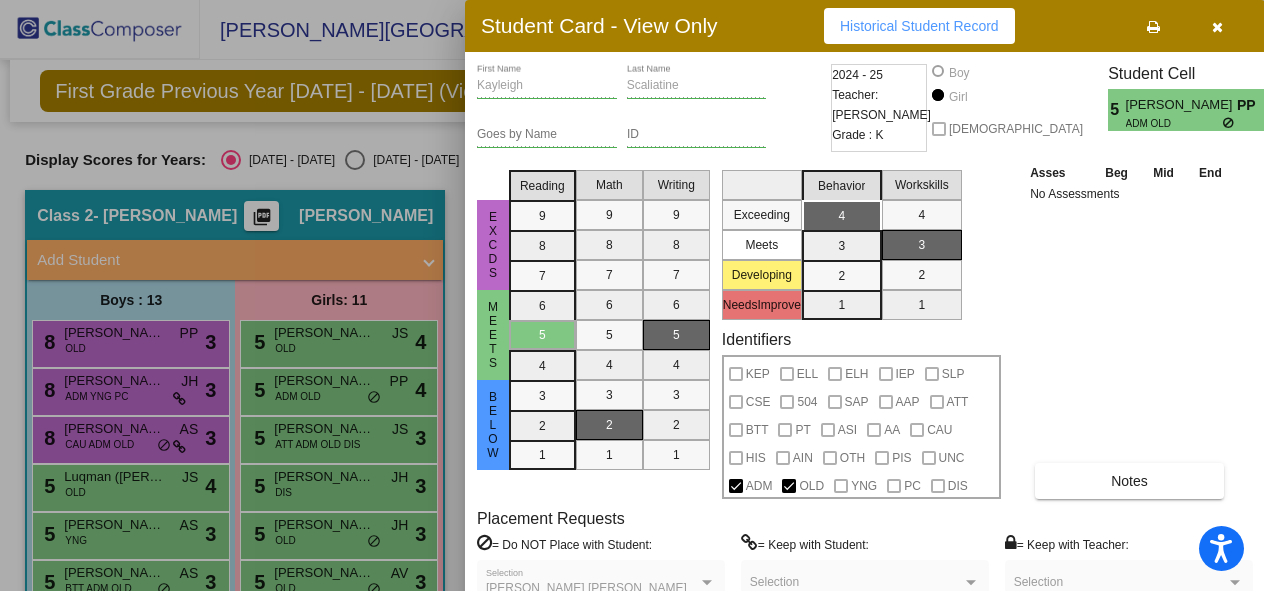 click at bounding box center (1217, 27) 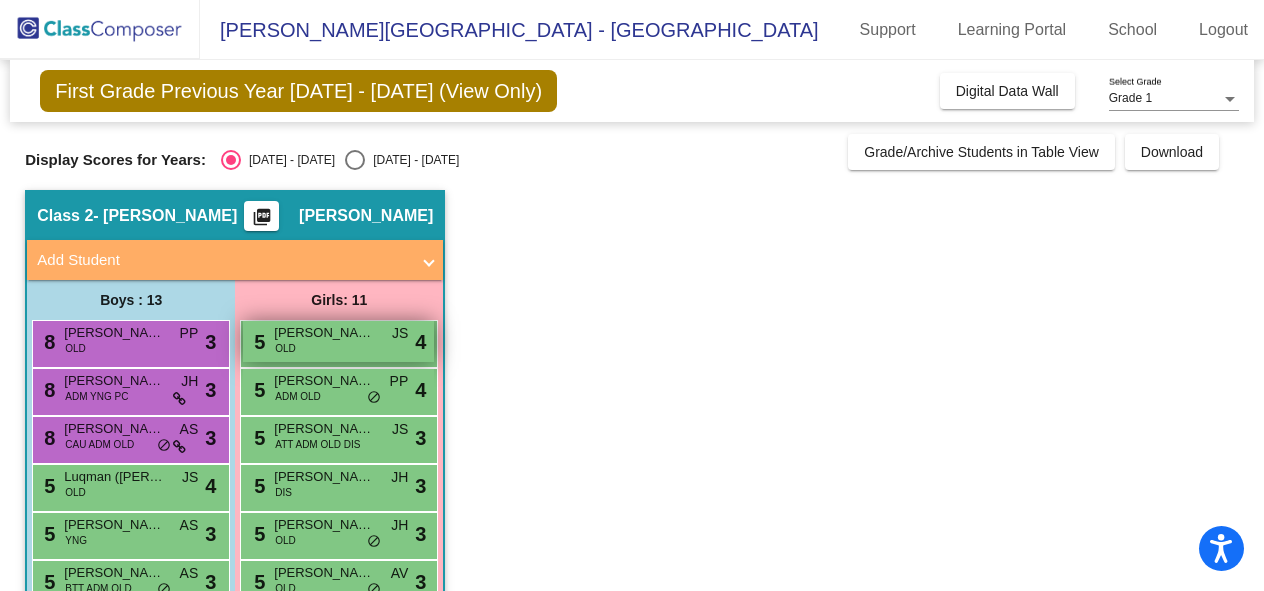 click on "5 Eliana (Ellie) Lopez OLD JS lock do_not_disturb_alt 4" at bounding box center (338, 341) 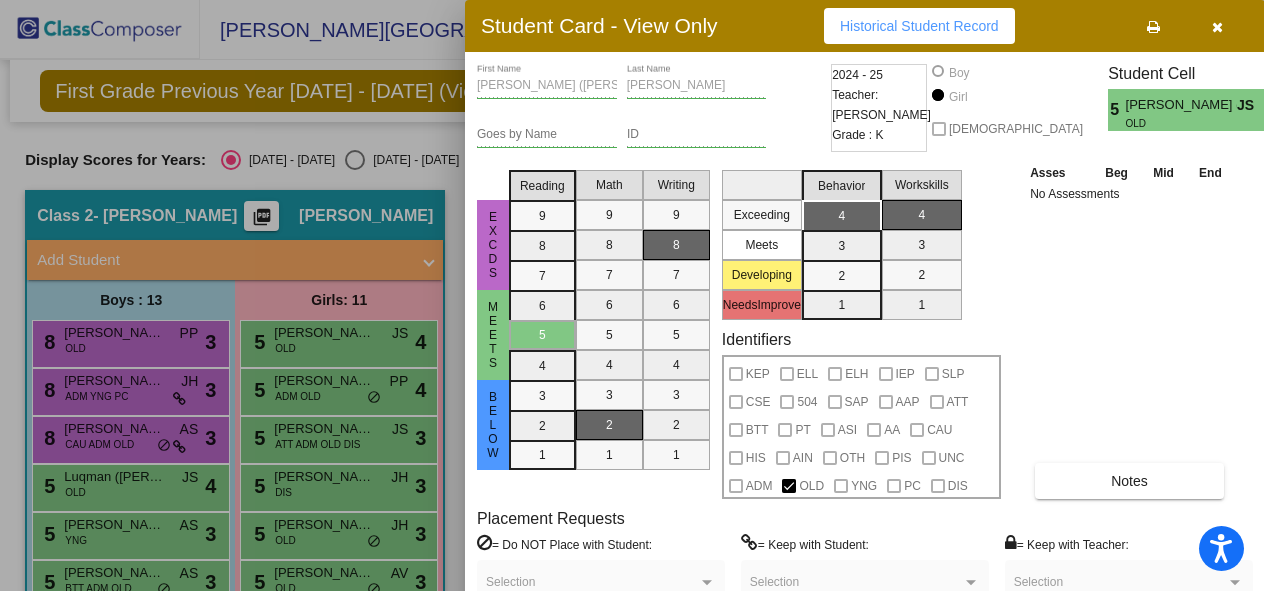 click at bounding box center (632, 295) 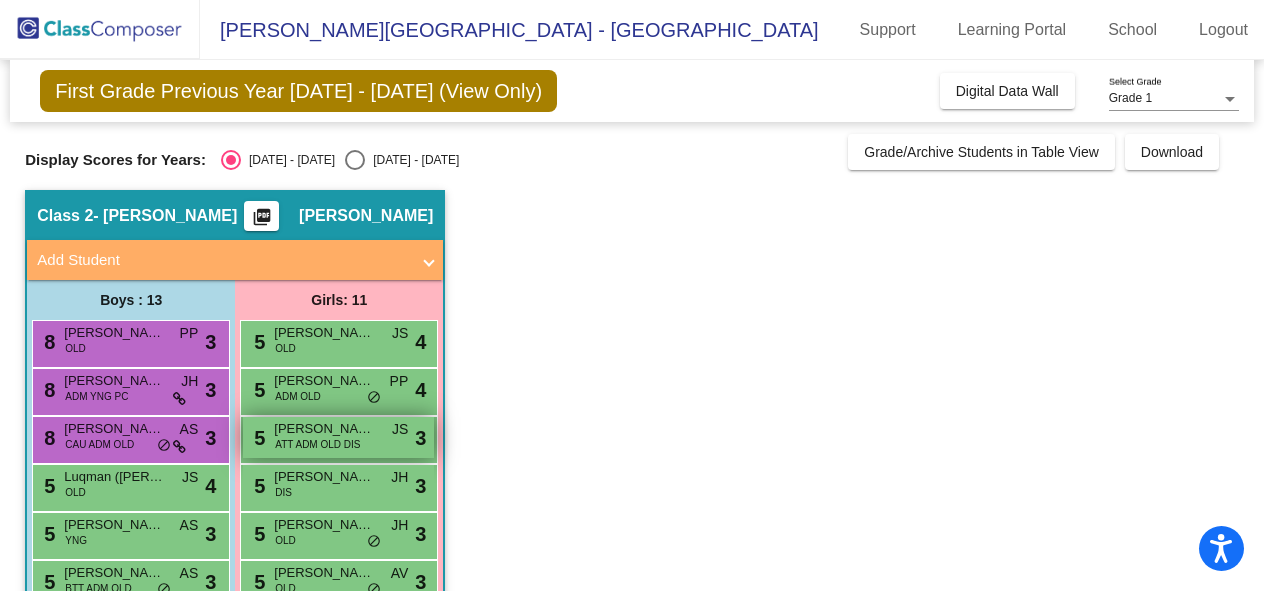 click on "ATT ADM OLD DIS" at bounding box center [317, 444] 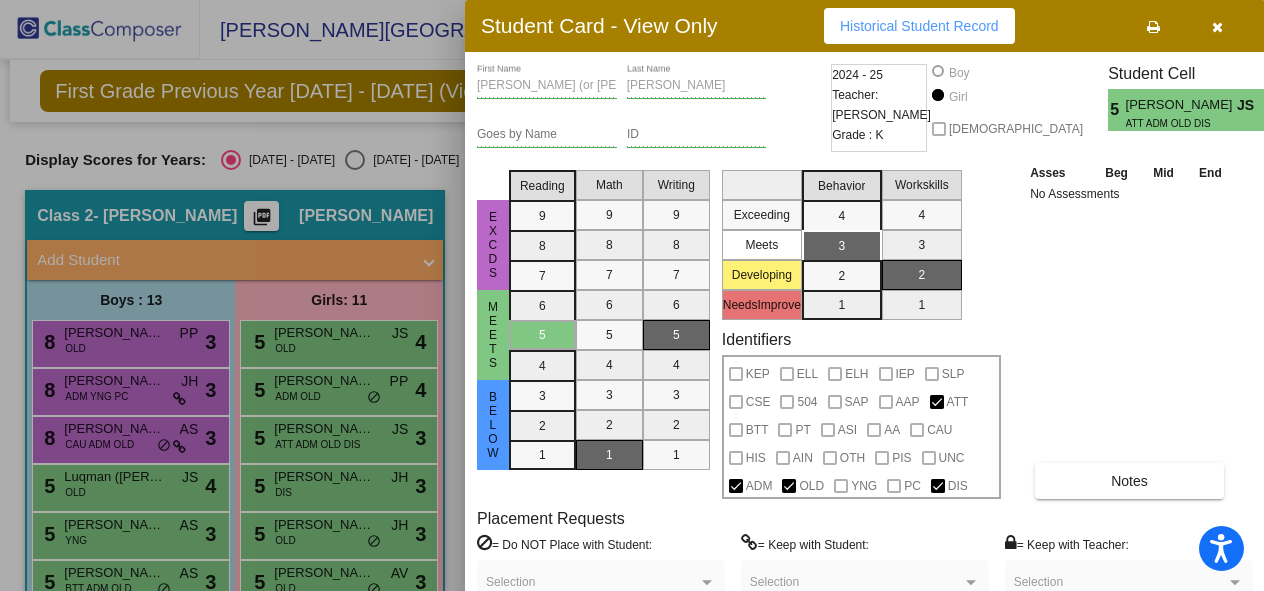 click at bounding box center (632, 295) 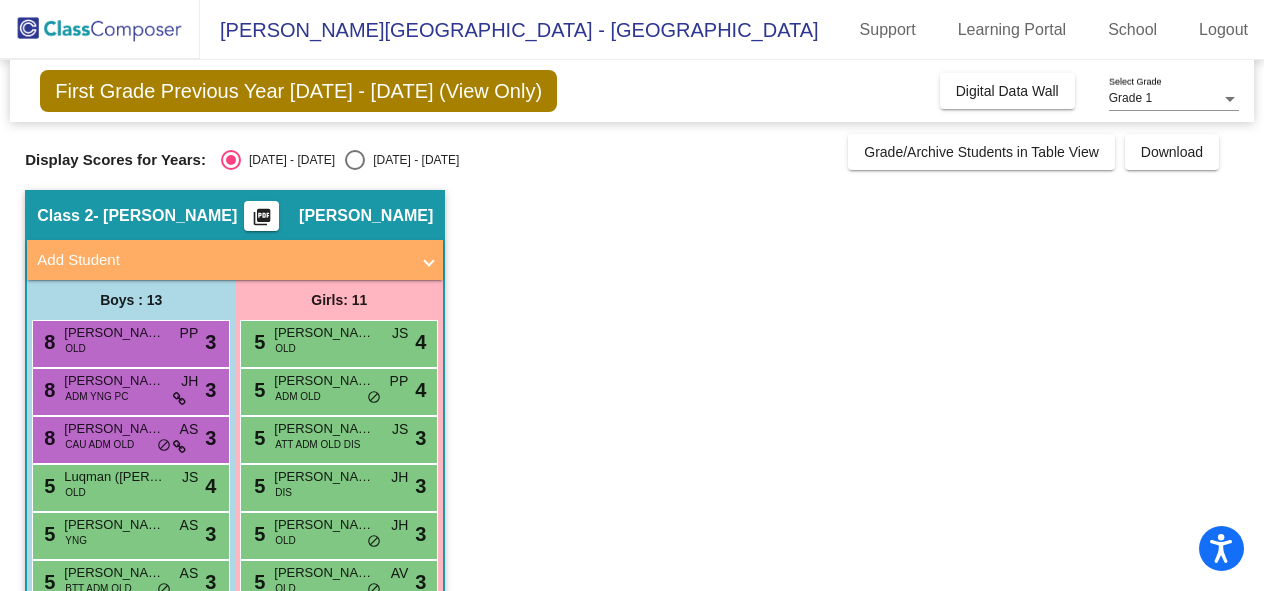 scroll, scrollTop: 44, scrollLeft: 0, axis: vertical 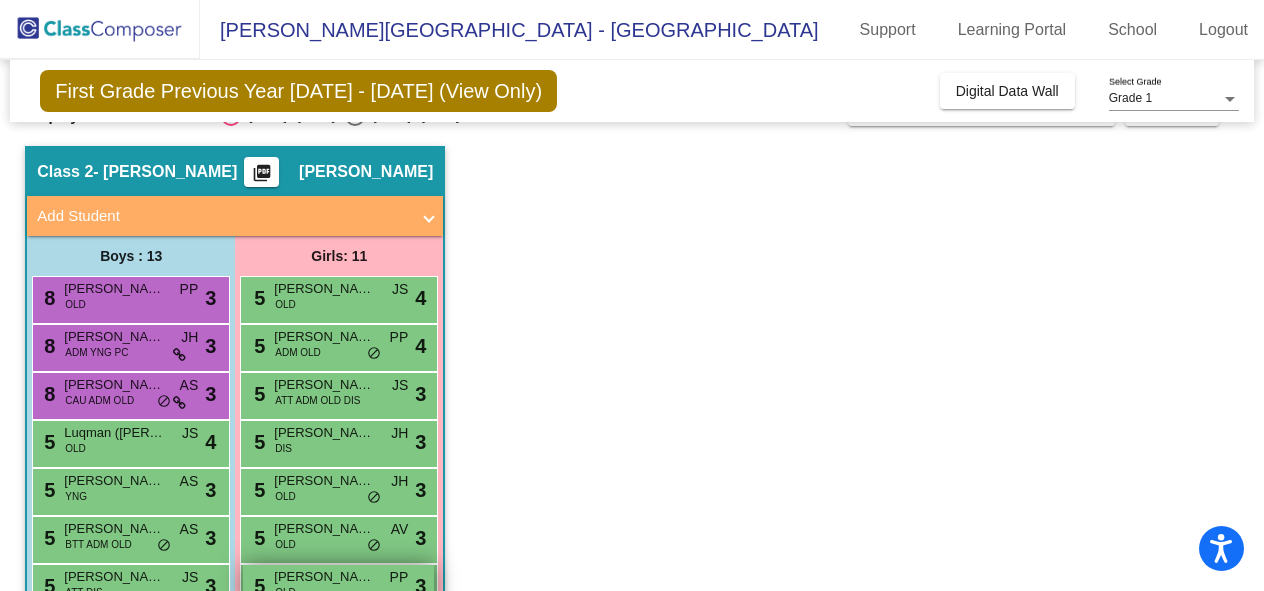 click on "Hailey Ziegenhorn" at bounding box center (324, 577) 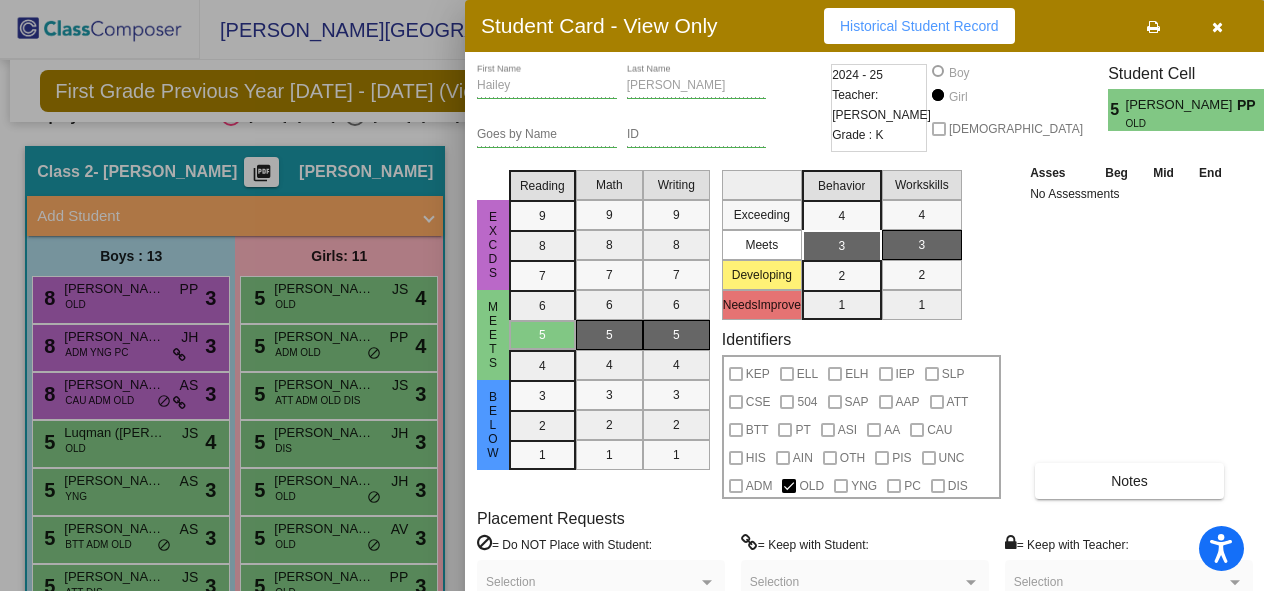 click at bounding box center [1217, 27] 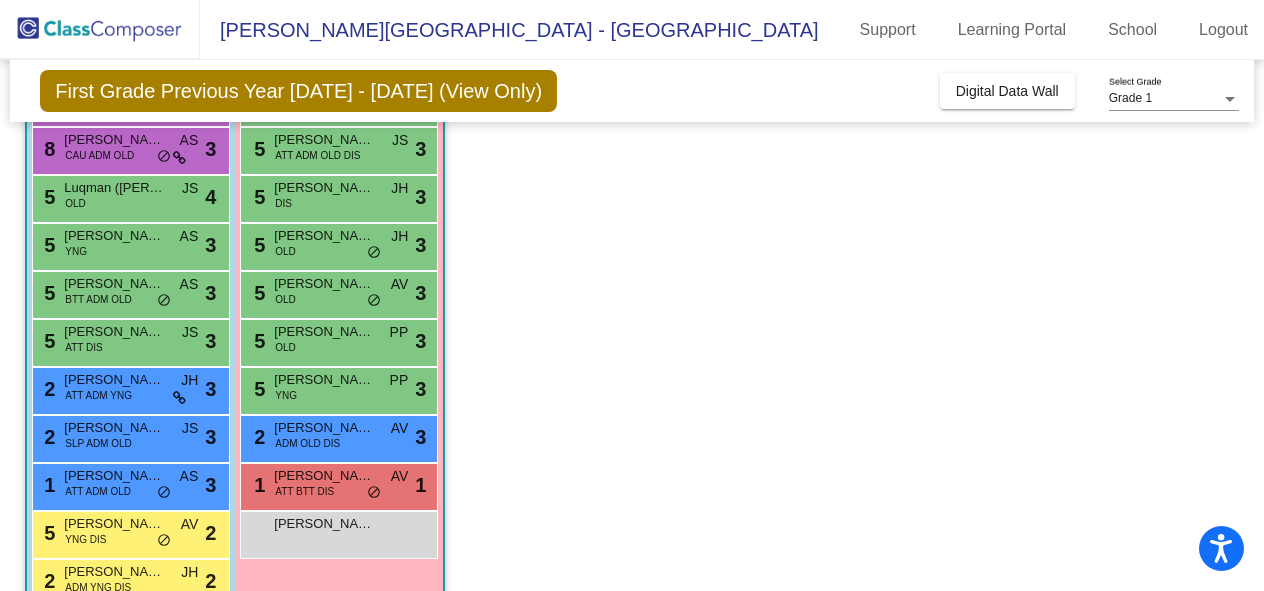 scroll, scrollTop: 294, scrollLeft: 0, axis: vertical 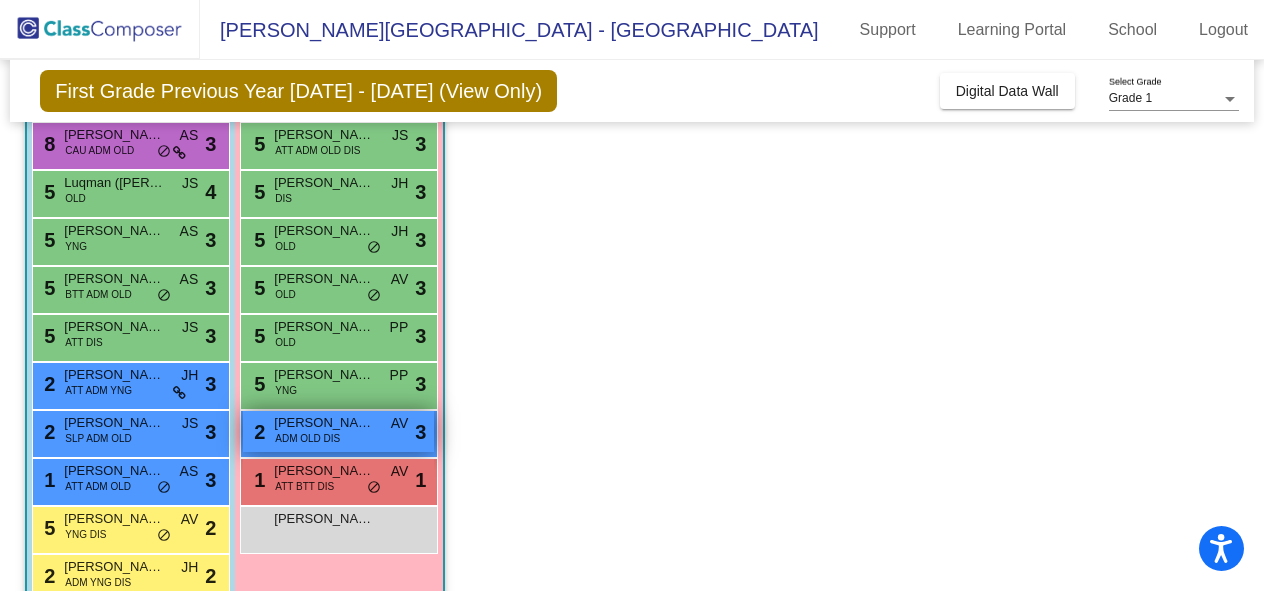 click on "Rooney MacNamara" at bounding box center (324, 423) 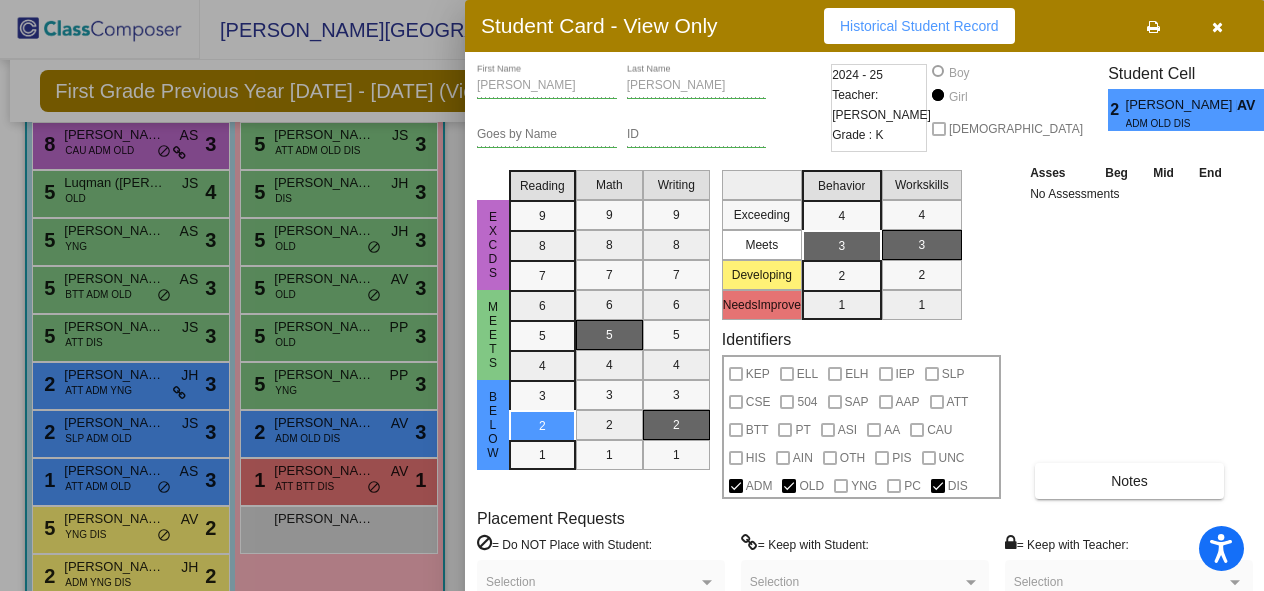 click at bounding box center [632, 295] 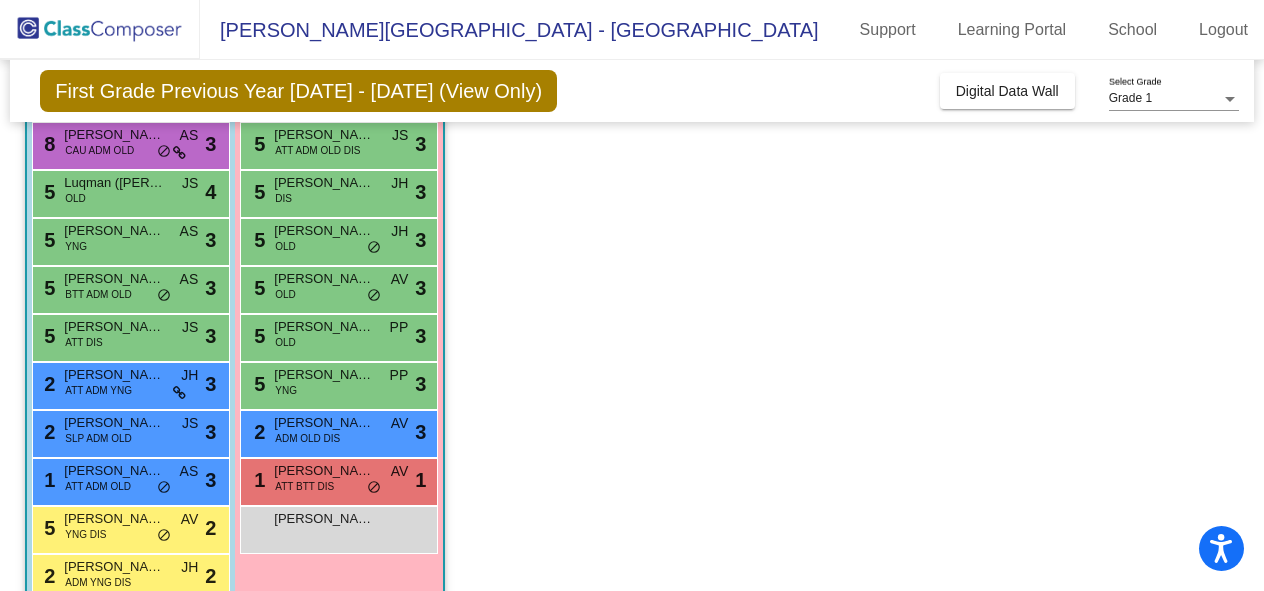 click on "ATT BTT DIS" at bounding box center (304, 486) 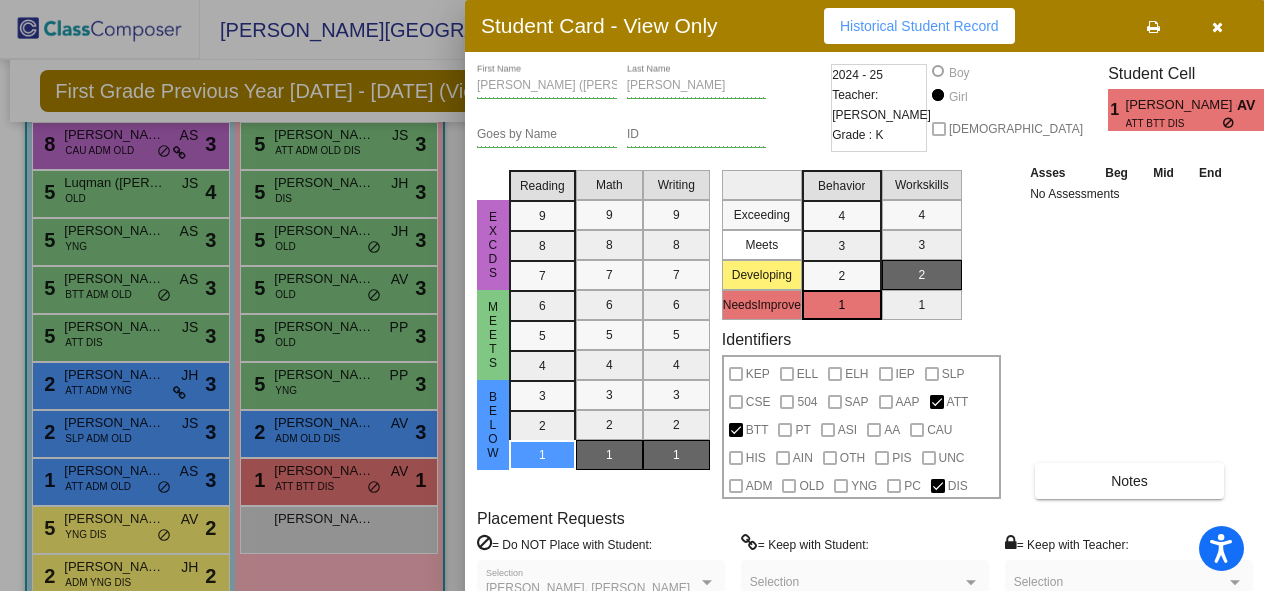 click at bounding box center (632, 295) 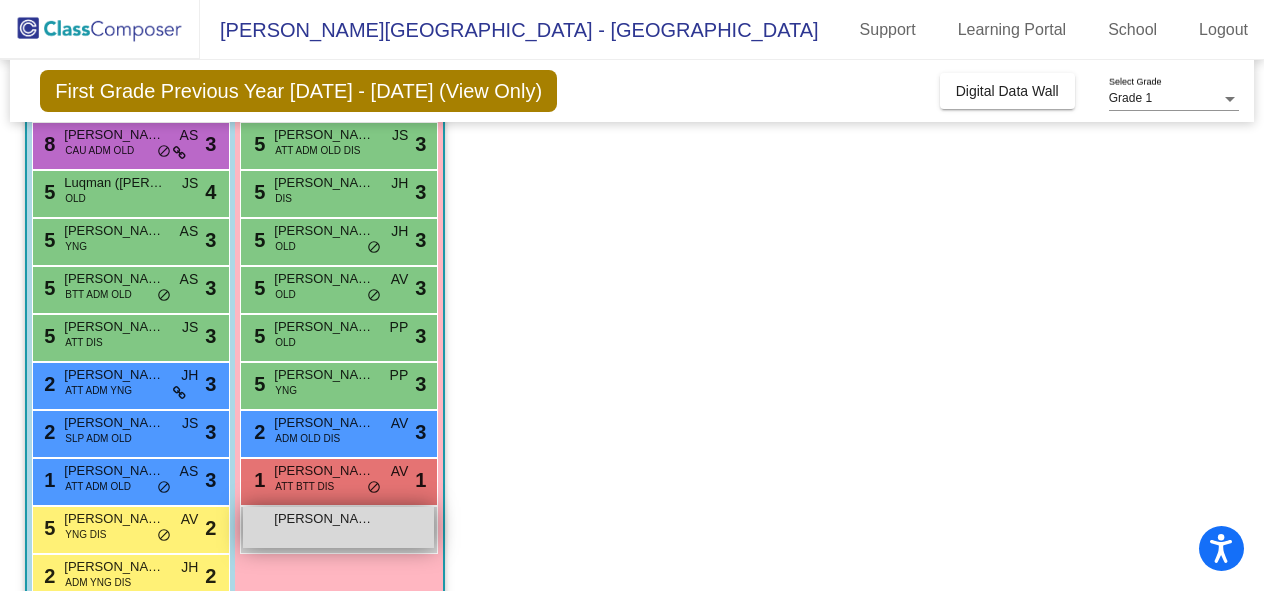 click on "Aleksandra Gagliasso" at bounding box center [324, 519] 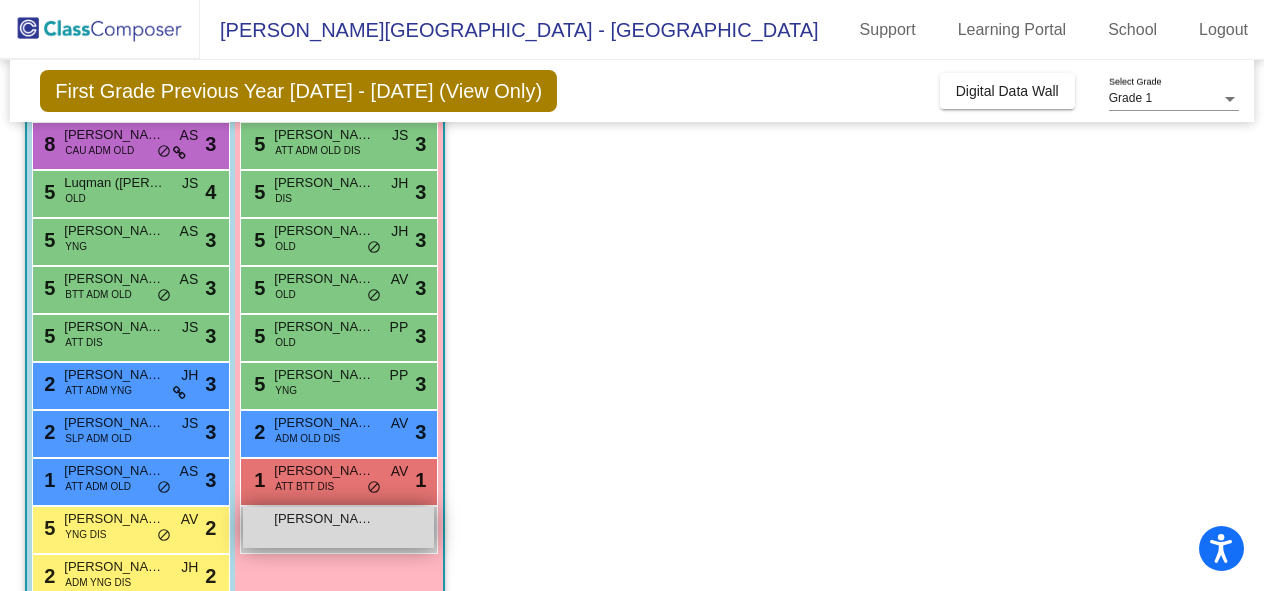click on "Aleksandra Gagliasso" at bounding box center (324, 519) 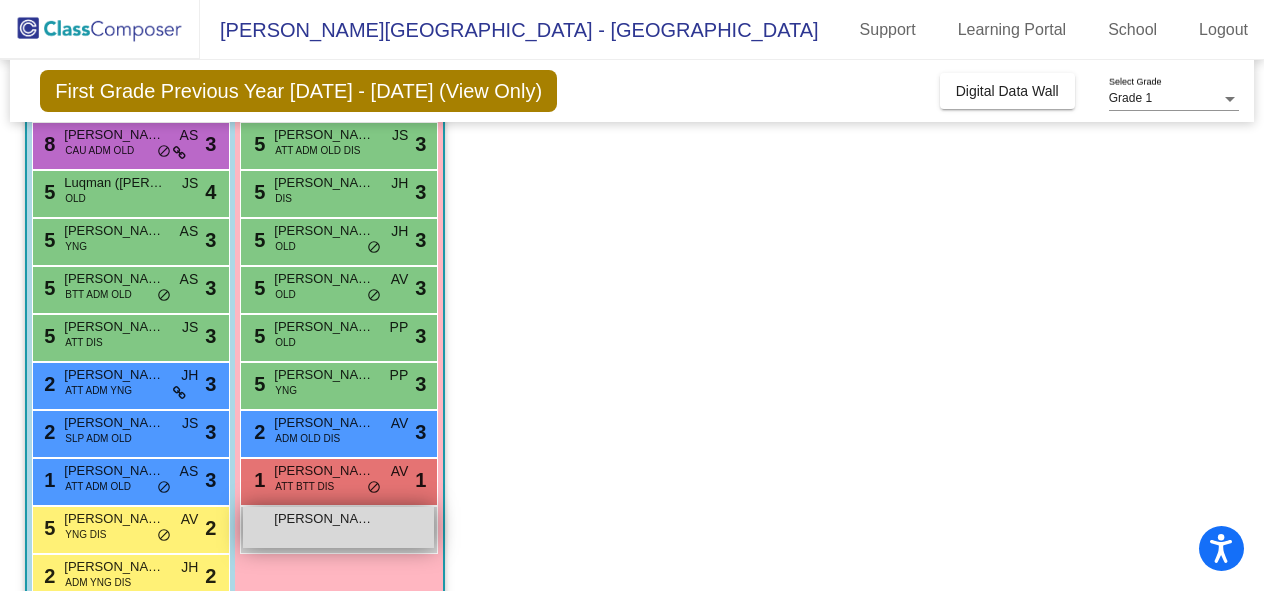 click on "Aleksandra Gagliasso" at bounding box center [324, 519] 